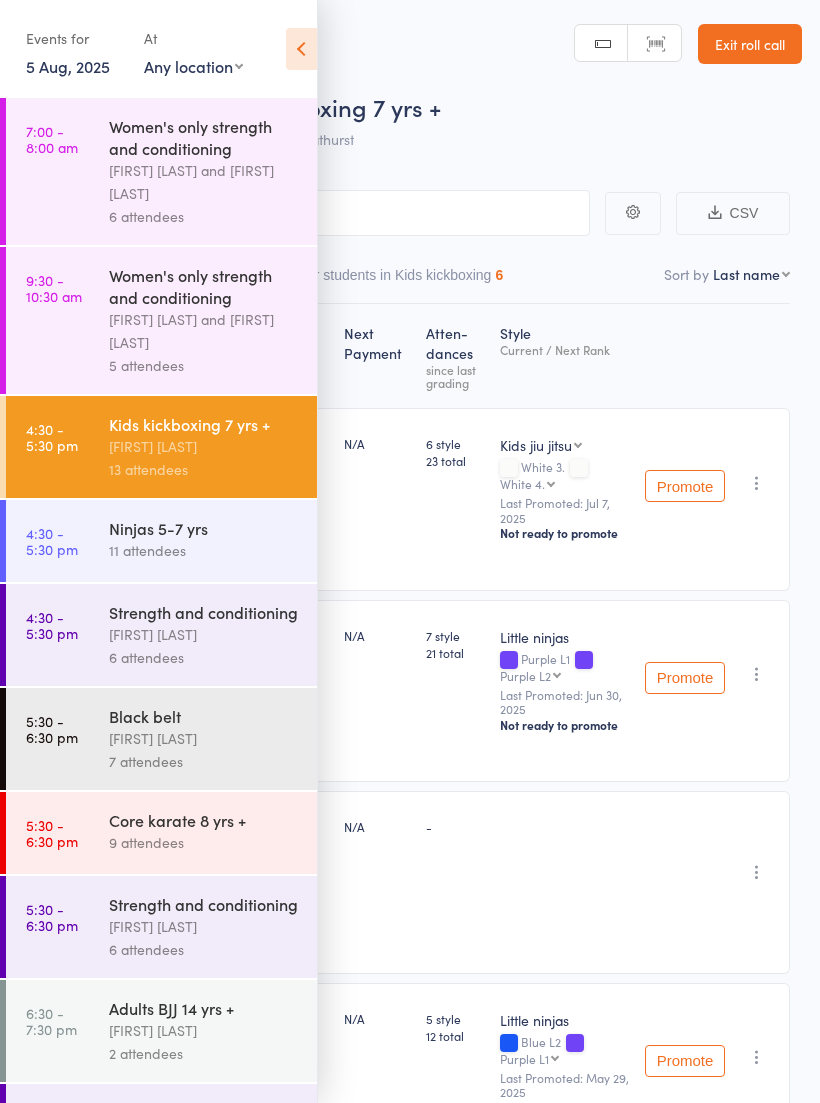 scroll, scrollTop: 0, scrollLeft: 0, axis: both 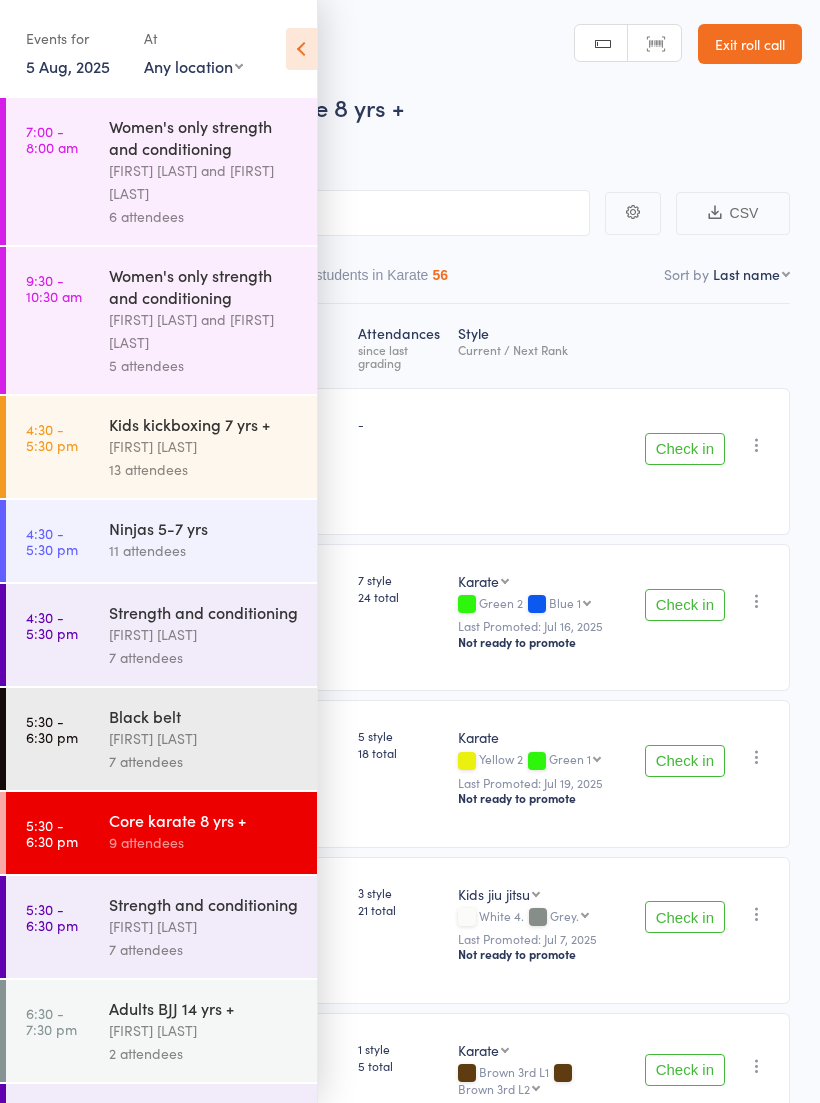 click on "9 attendees" at bounding box center [204, 842] 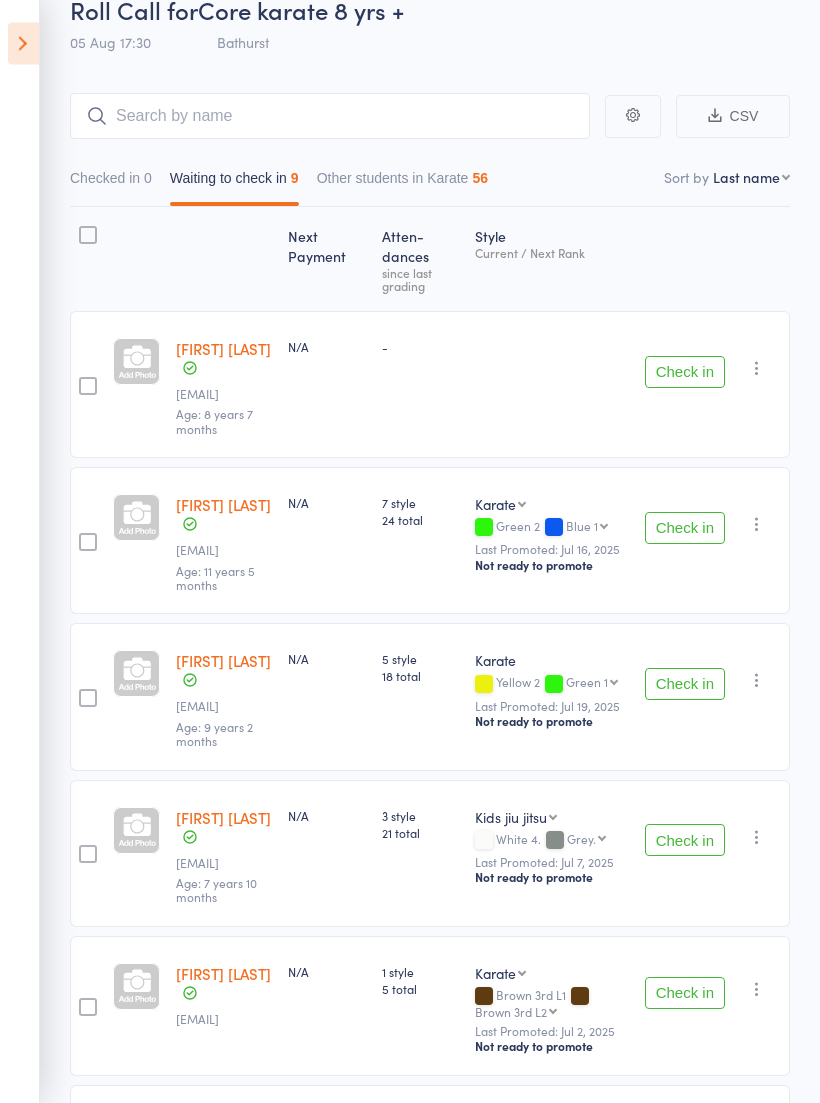 scroll, scrollTop: 0, scrollLeft: 0, axis: both 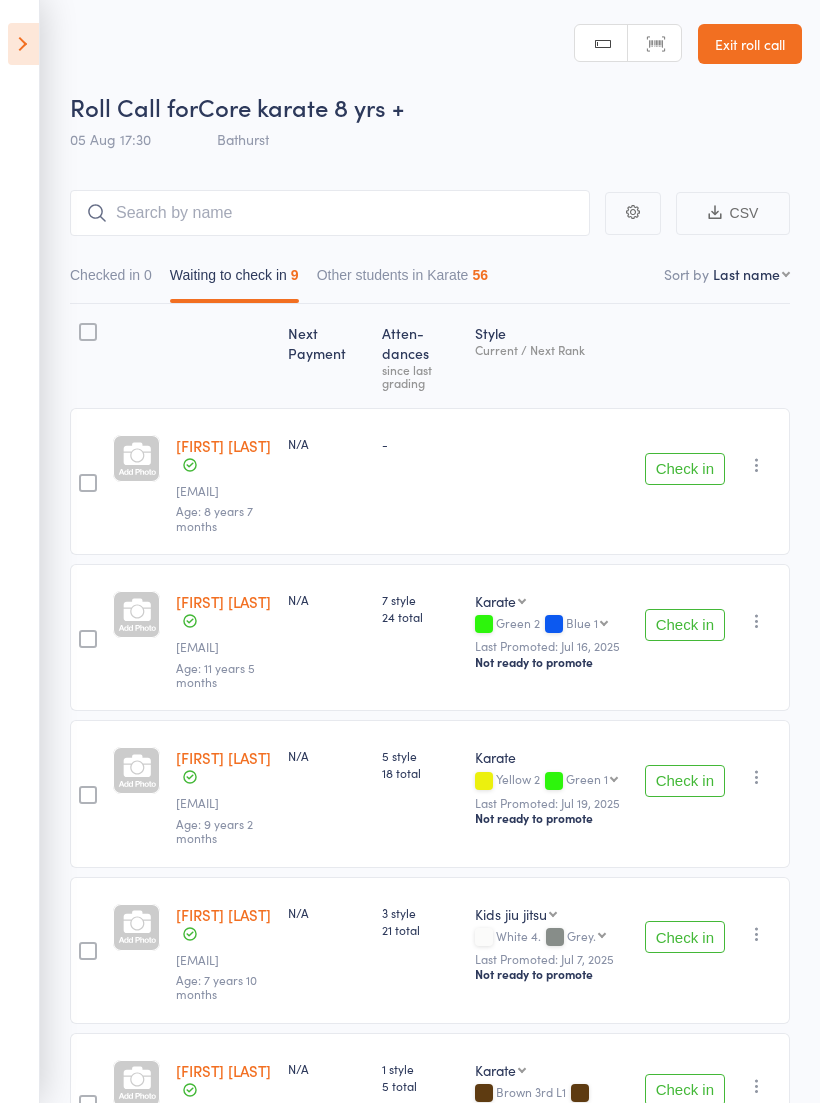 click on "Check in" at bounding box center [685, 469] 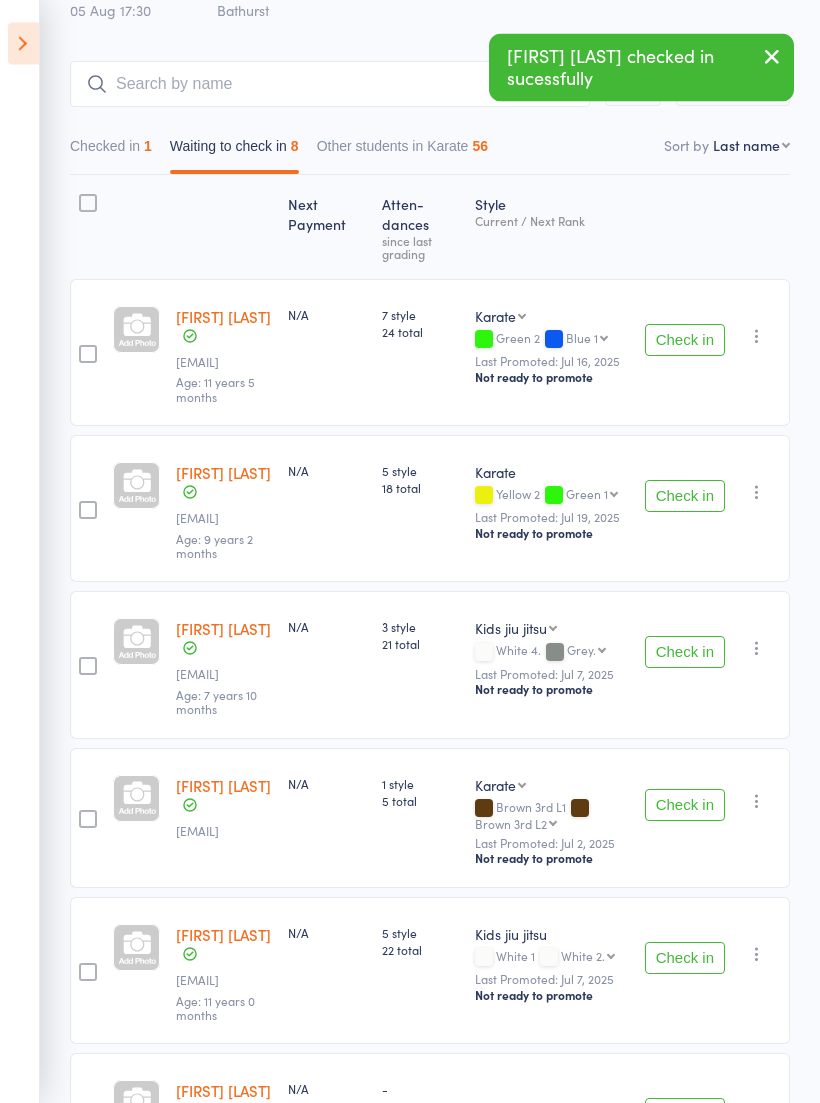 scroll, scrollTop: 0, scrollLeft: 0, axis: both 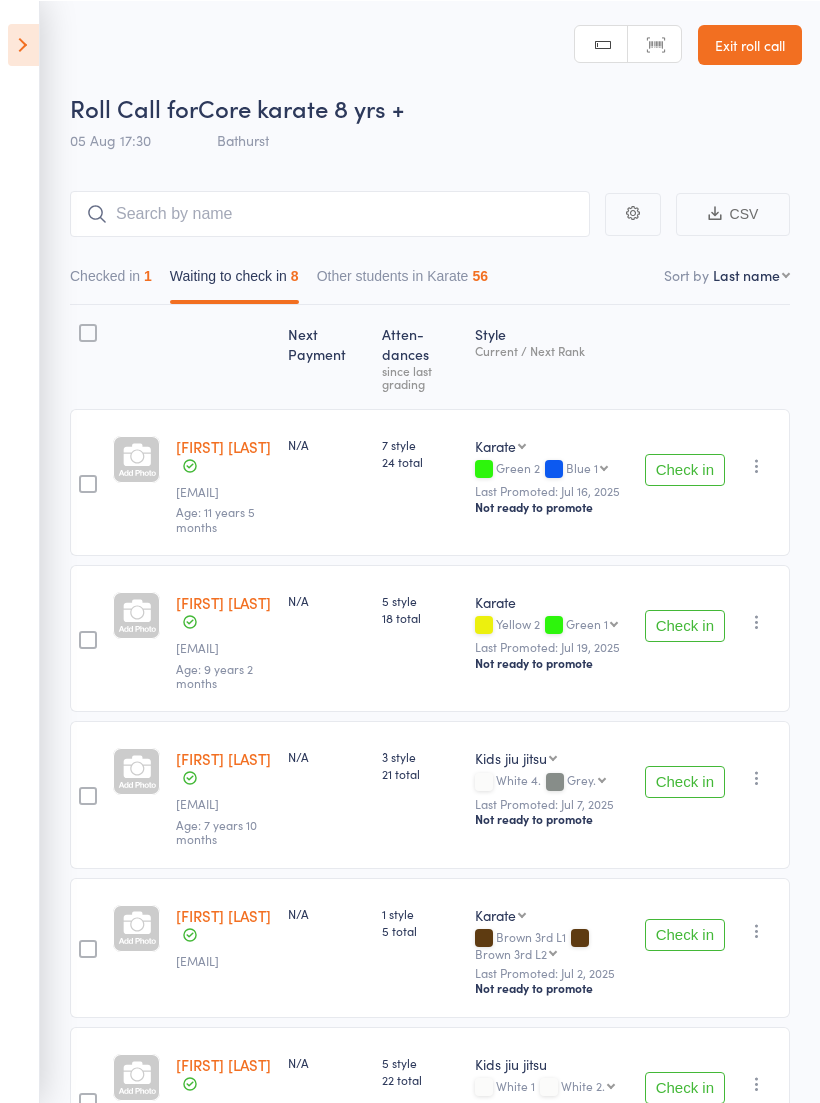 click on "Check in" at bounding box center (685, 625) 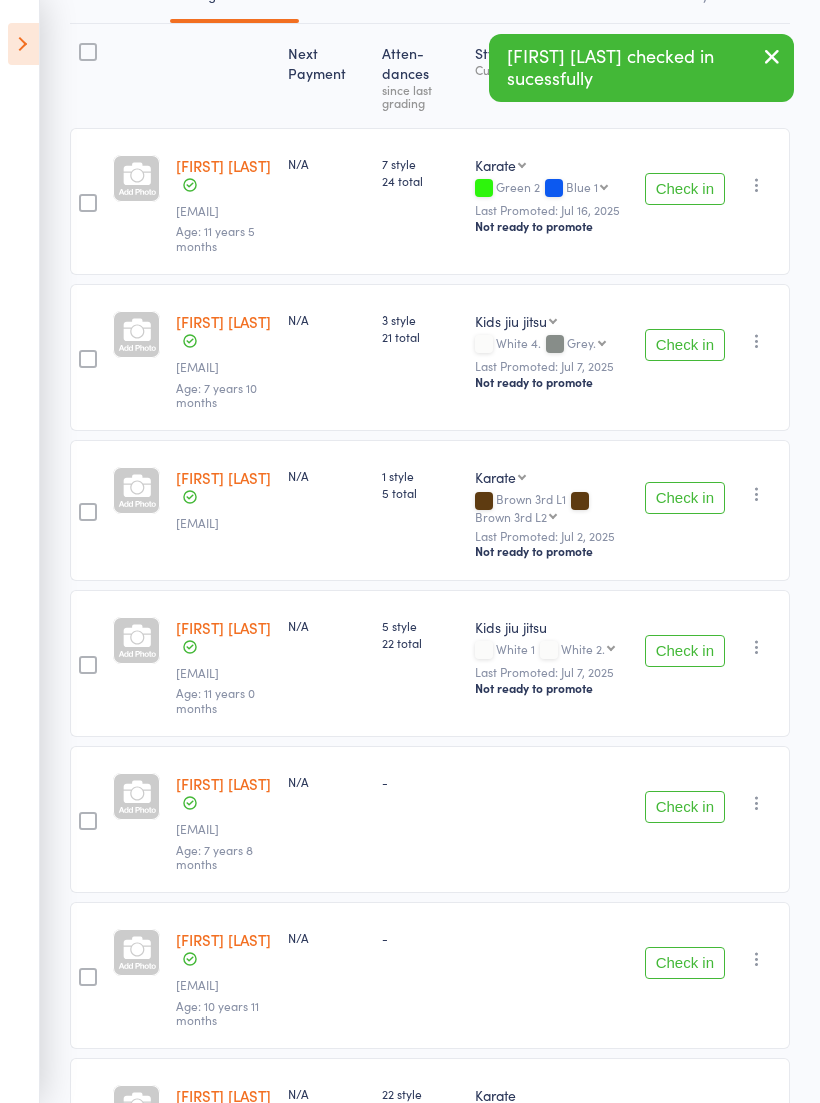 scroll, scrollTop: 0, scrollLeft: 0, axis: both 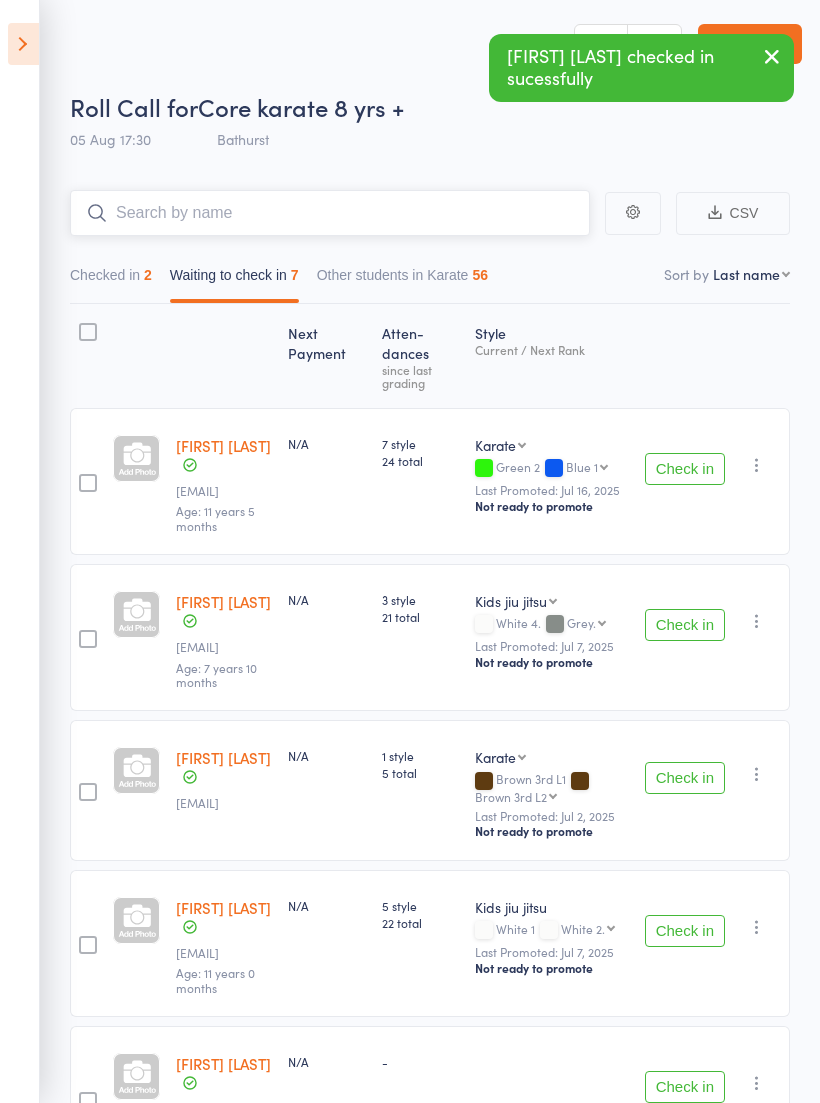 click at bounding box center (330, 213) 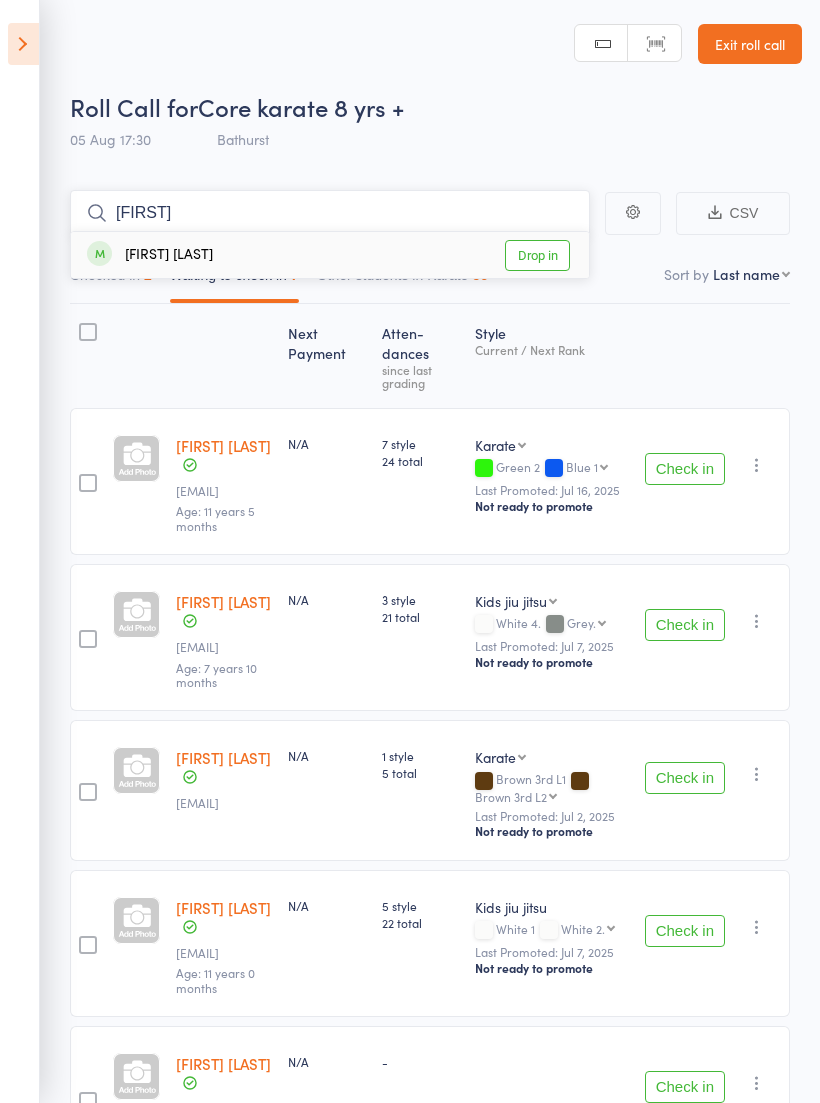type on "[FIRST]" 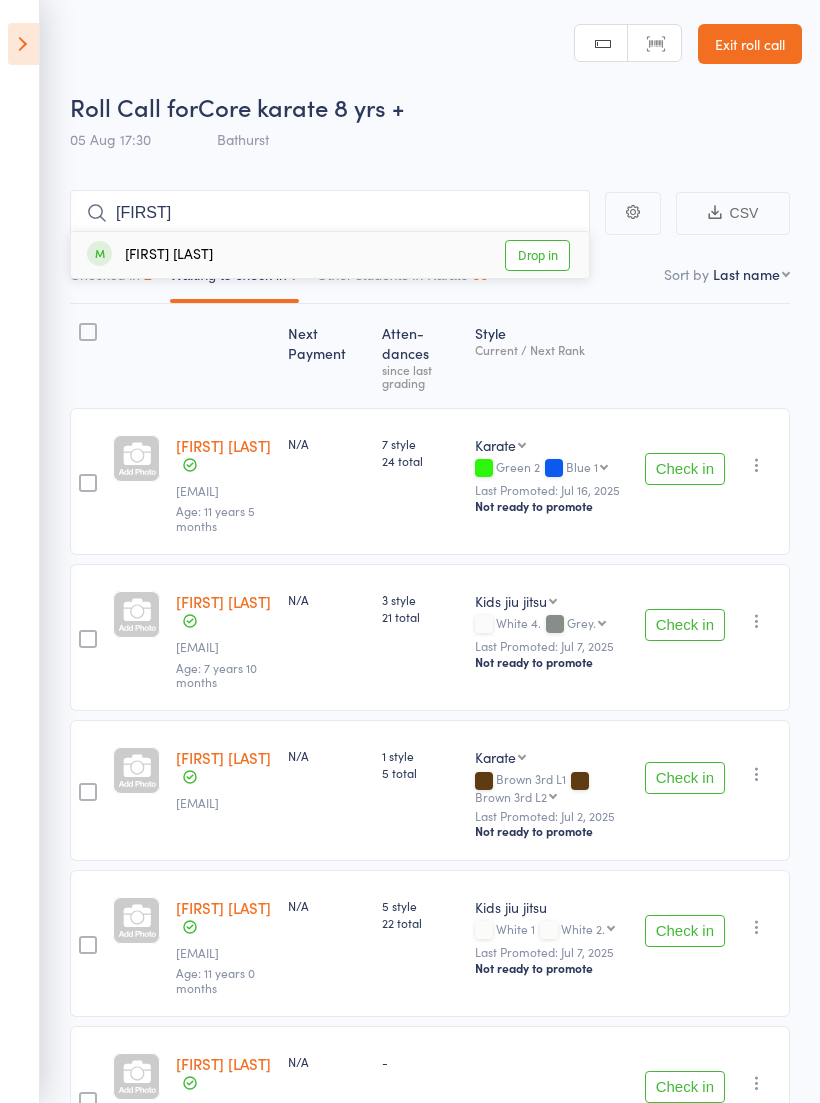 click on "Drop in" at bounding box center [537, 255] 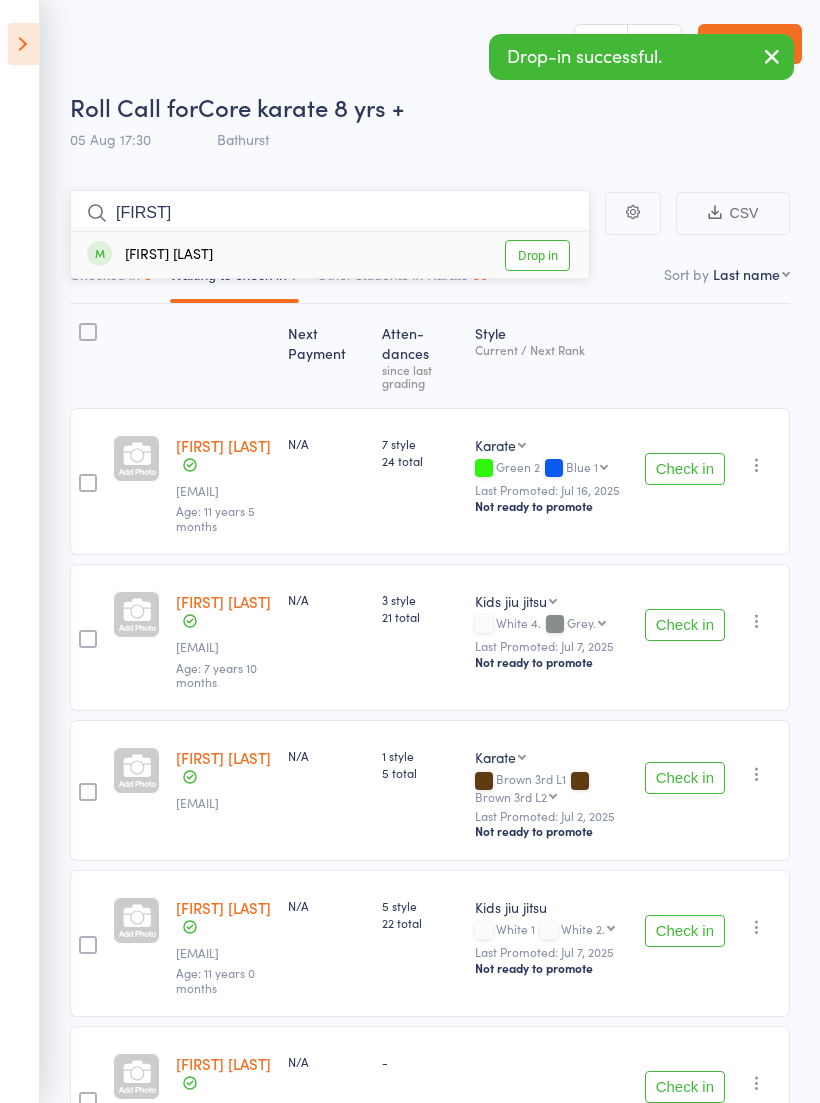 type on "[FIRST]" 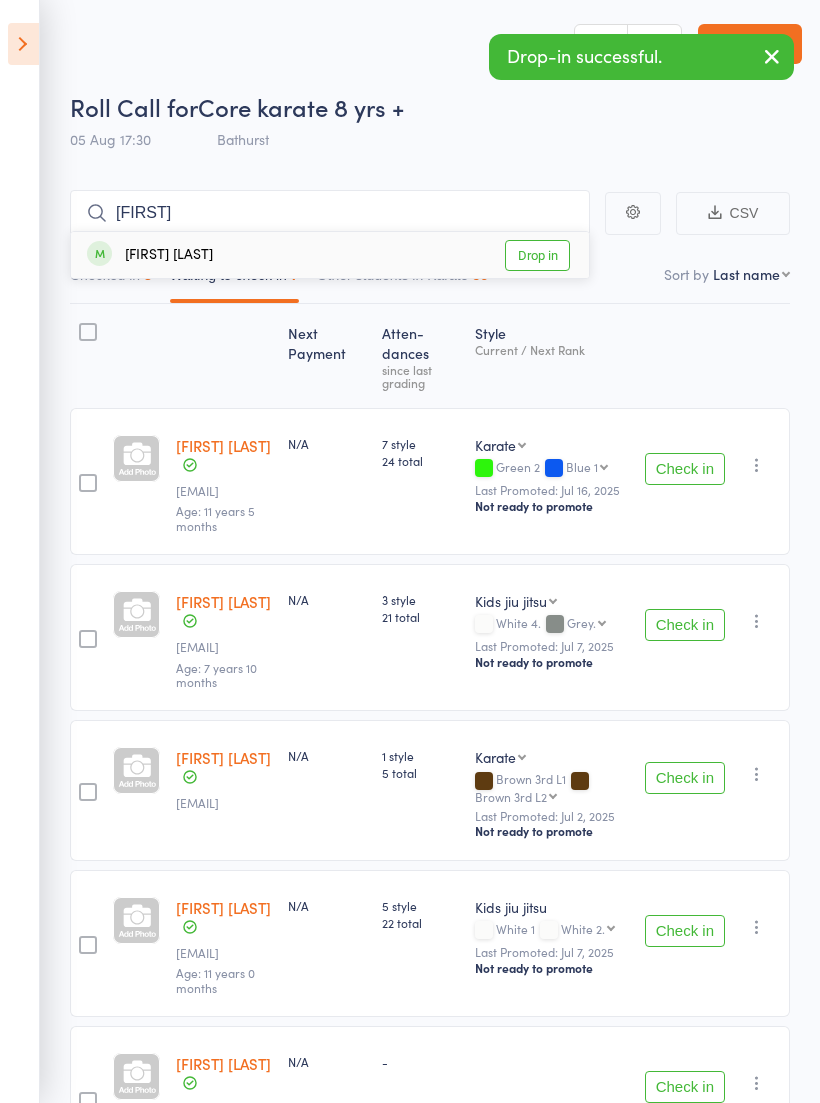 click on "Drop in" at bounding box center (537, 255) 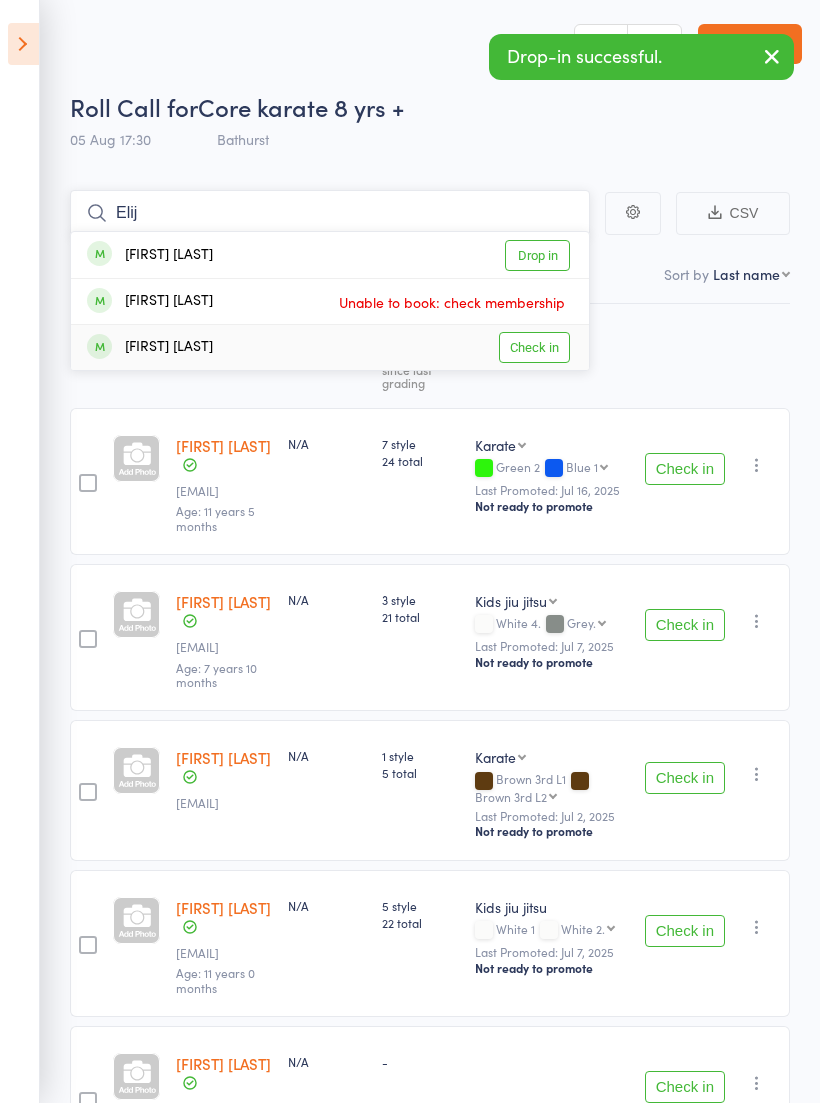 type on "Elij" 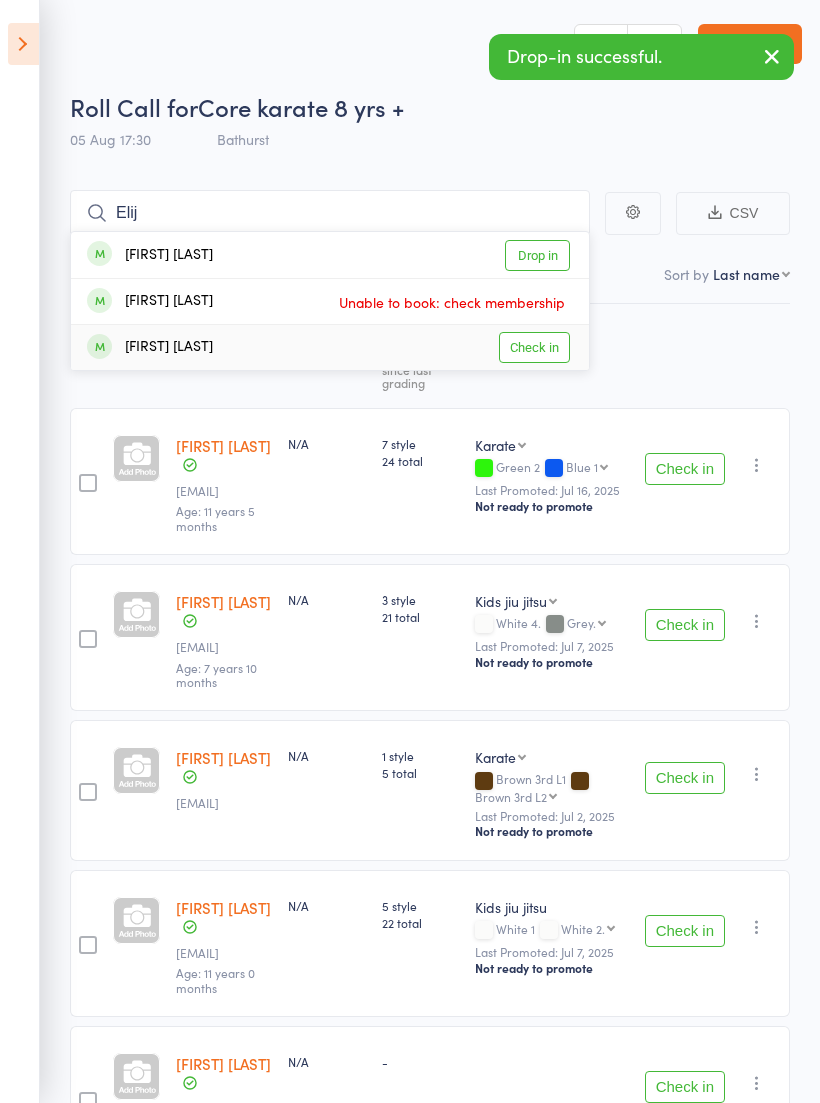 click on "Check in" at bounding box center [534, 347] 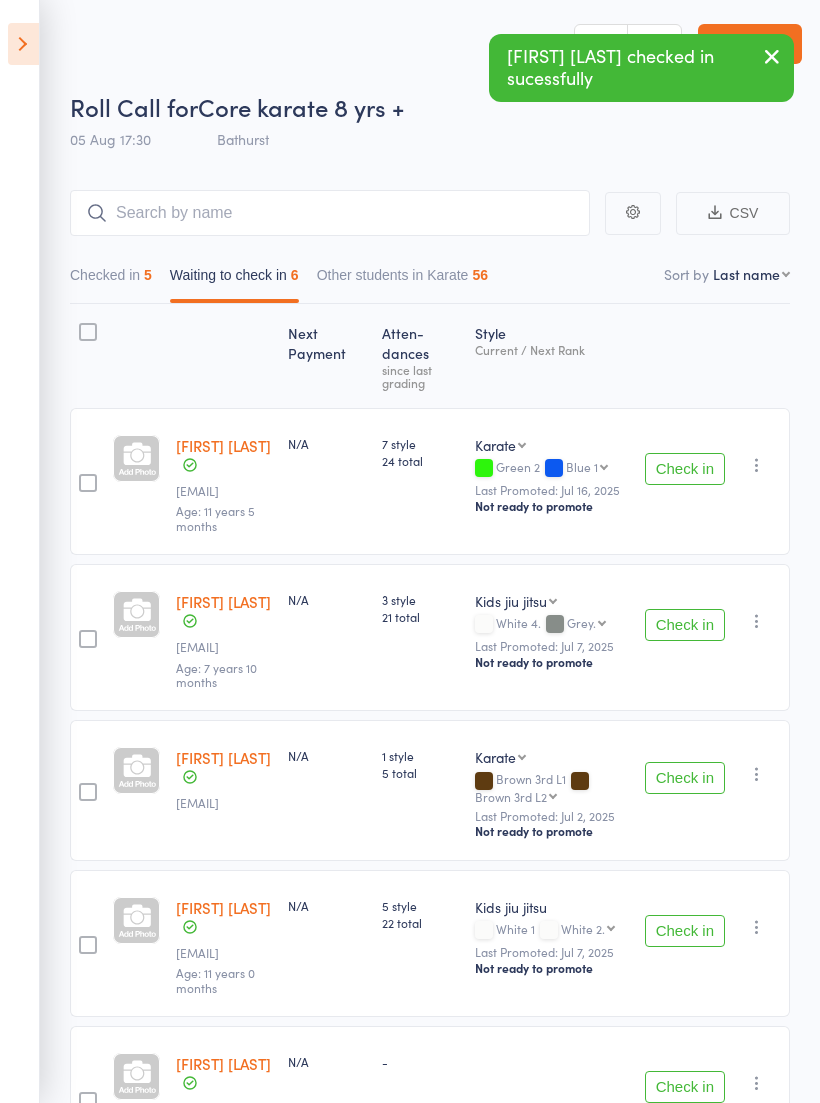 click on "Check in" at bounding box center [685, 469] 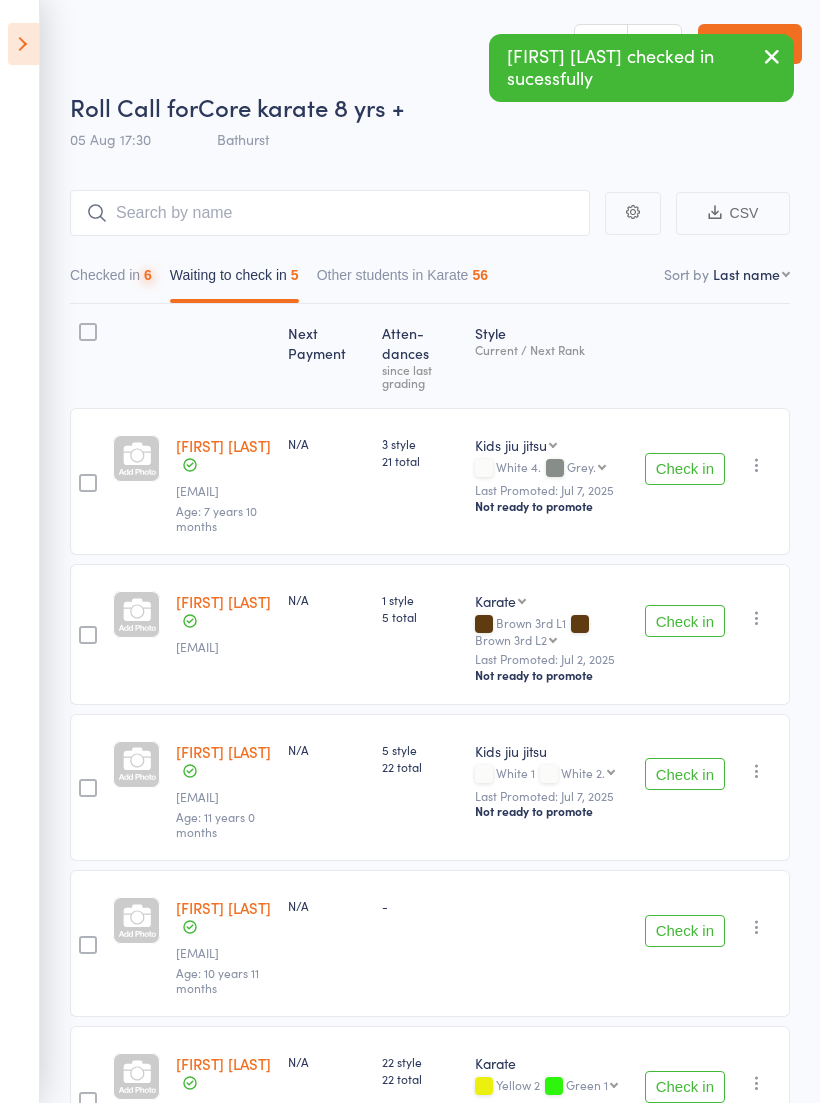 click at bounding box center (757, 465) 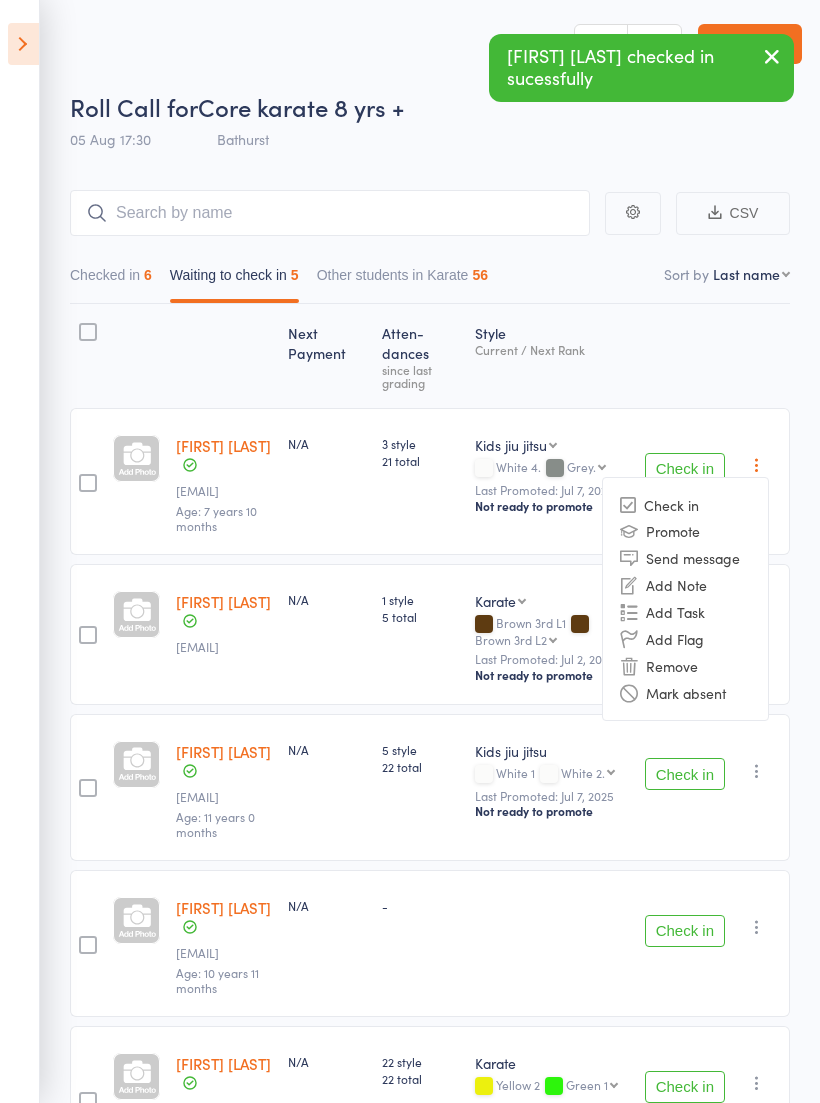 click on "Remove" at bounding box center (685, 665) 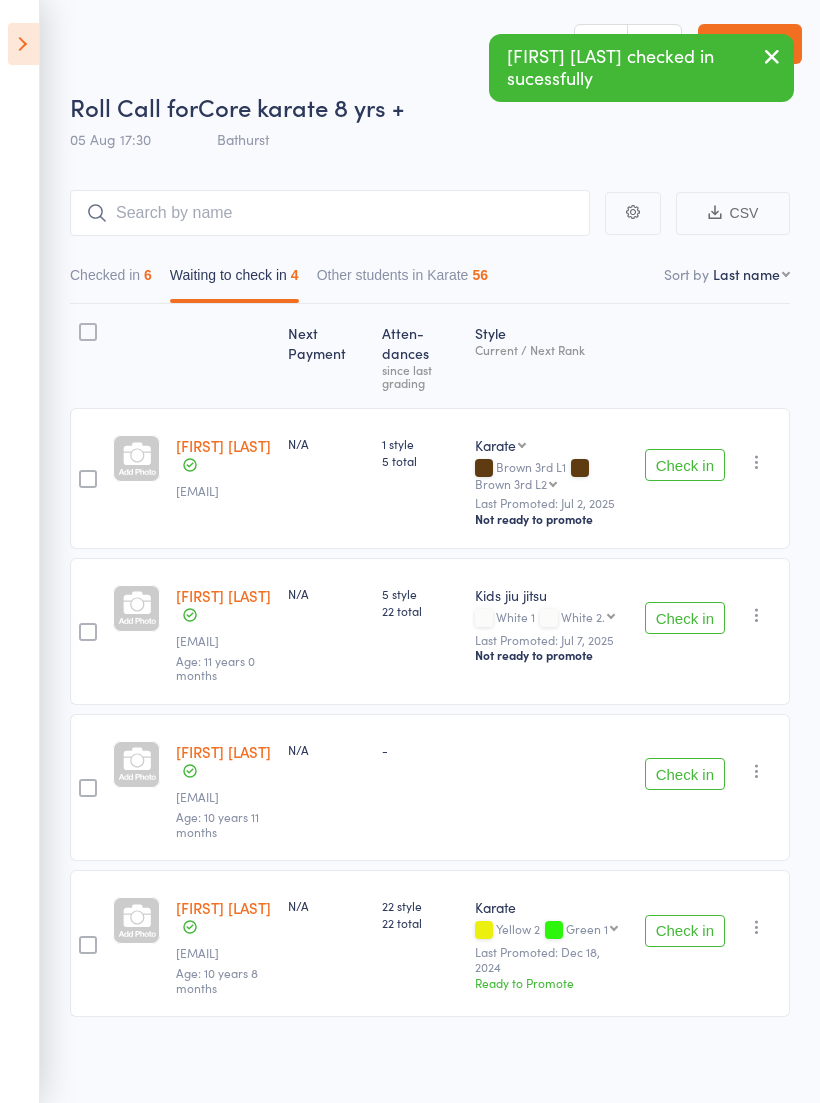 click at bounding box center (757, 462) 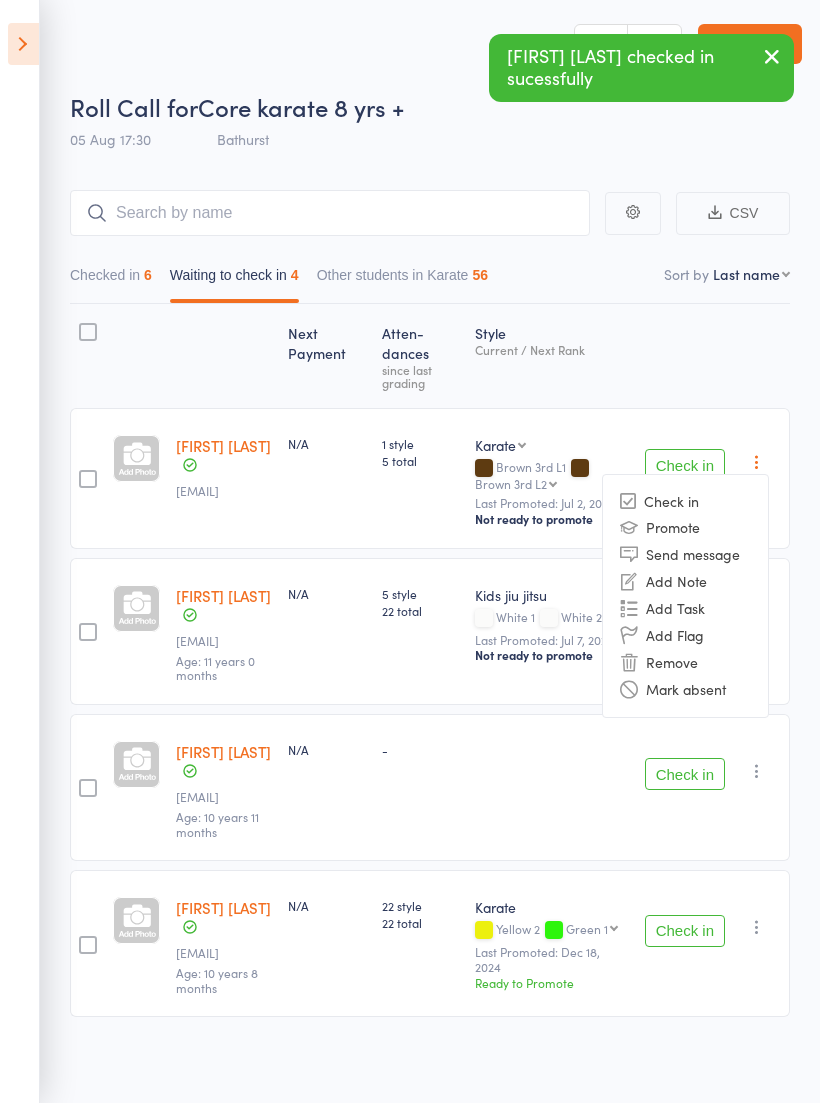 click on "Remove" at bounding box center [685, 662] 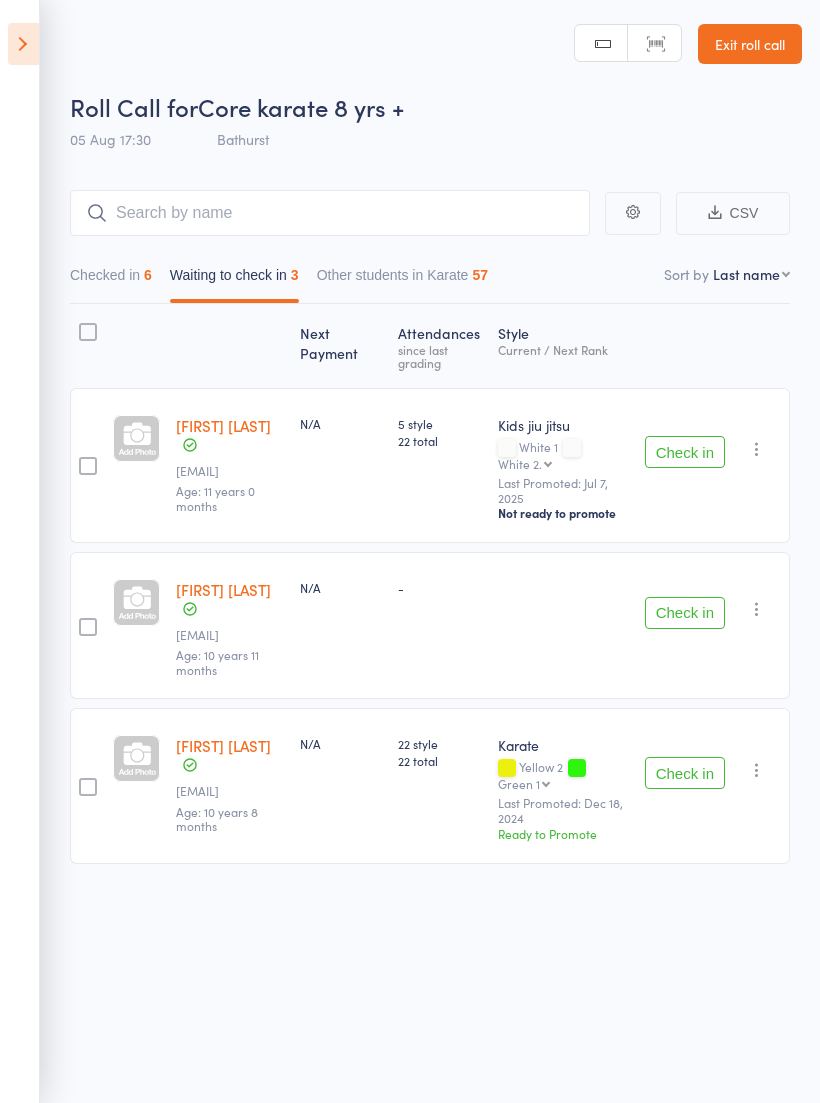 click at bounding box center [757, 449] 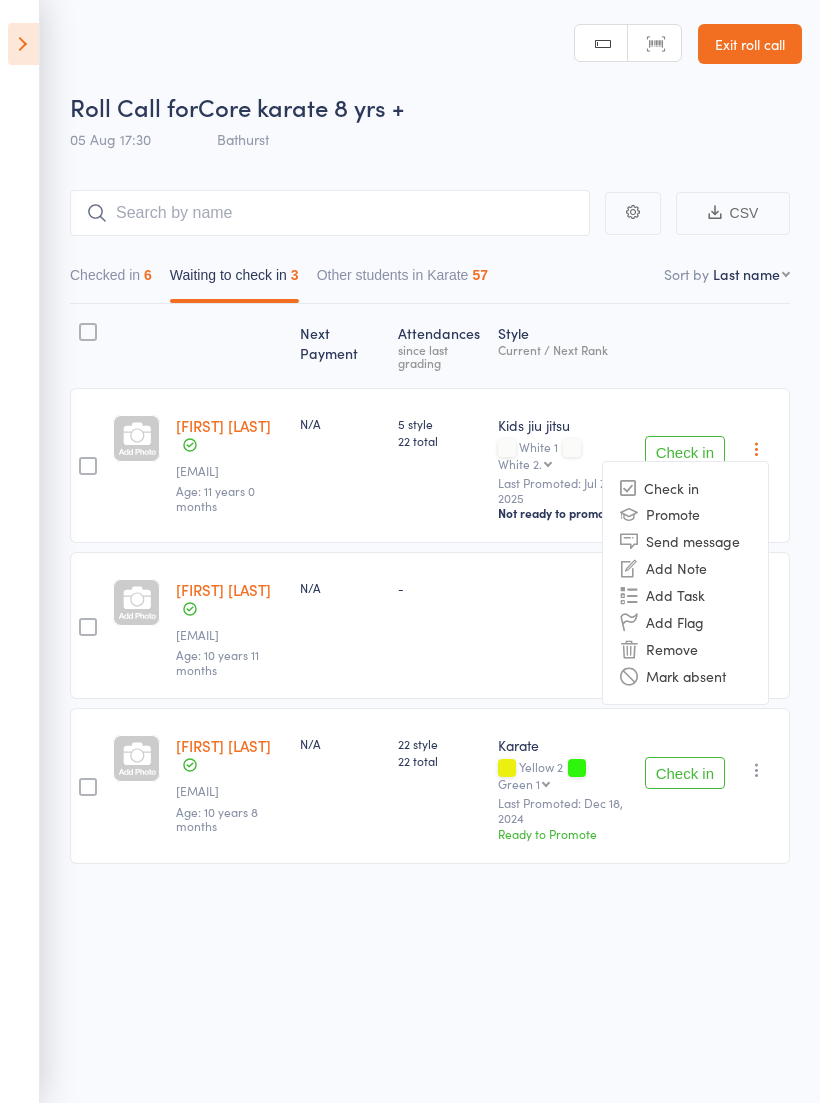 click on "Remove" at bounding box center (685, 649) 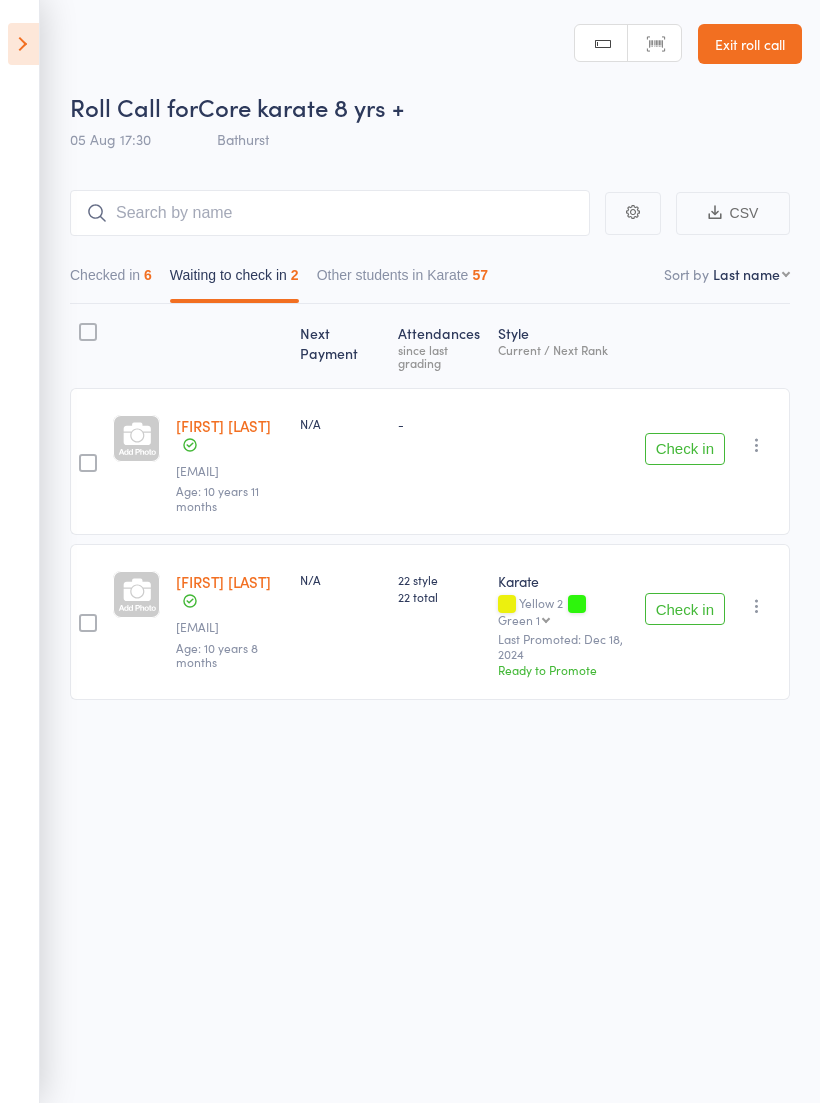 click at bounding box center (757, 445) 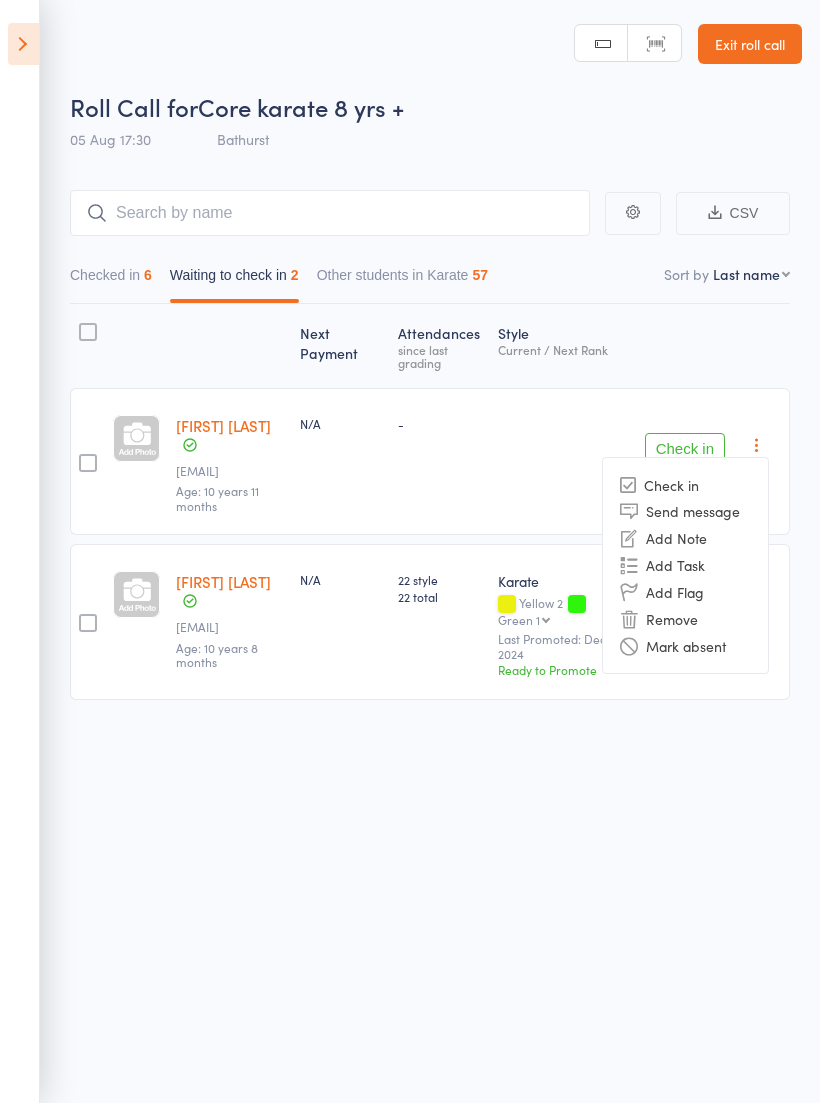 click on "Remove" at bounding box center (685, 618) 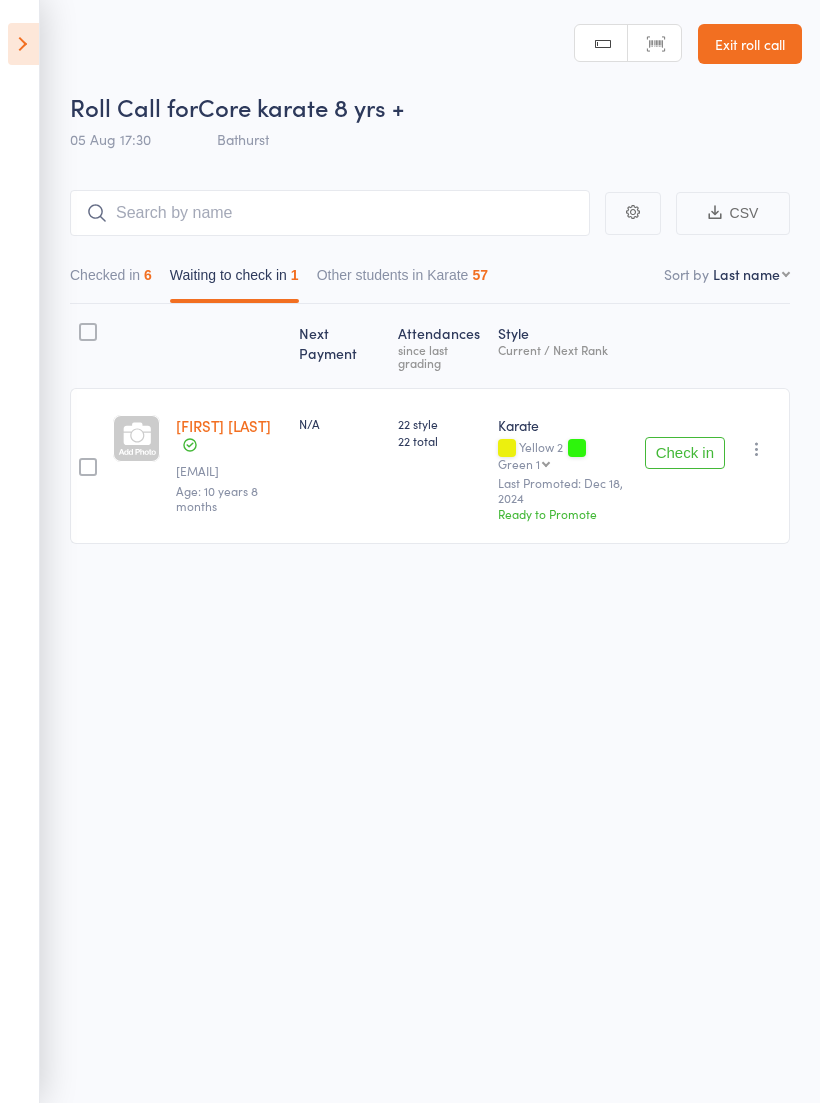 click at bounding box center [757, 449] 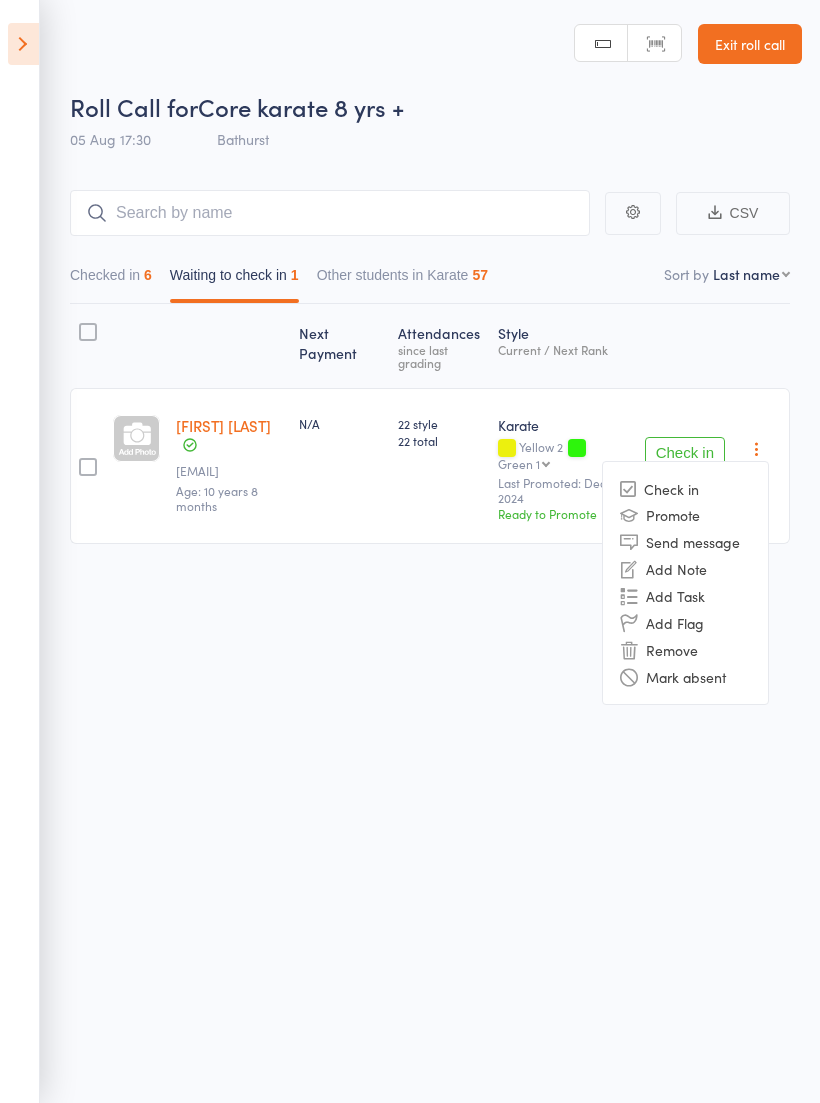 click on "Remove" at bounding box center [685, 649] 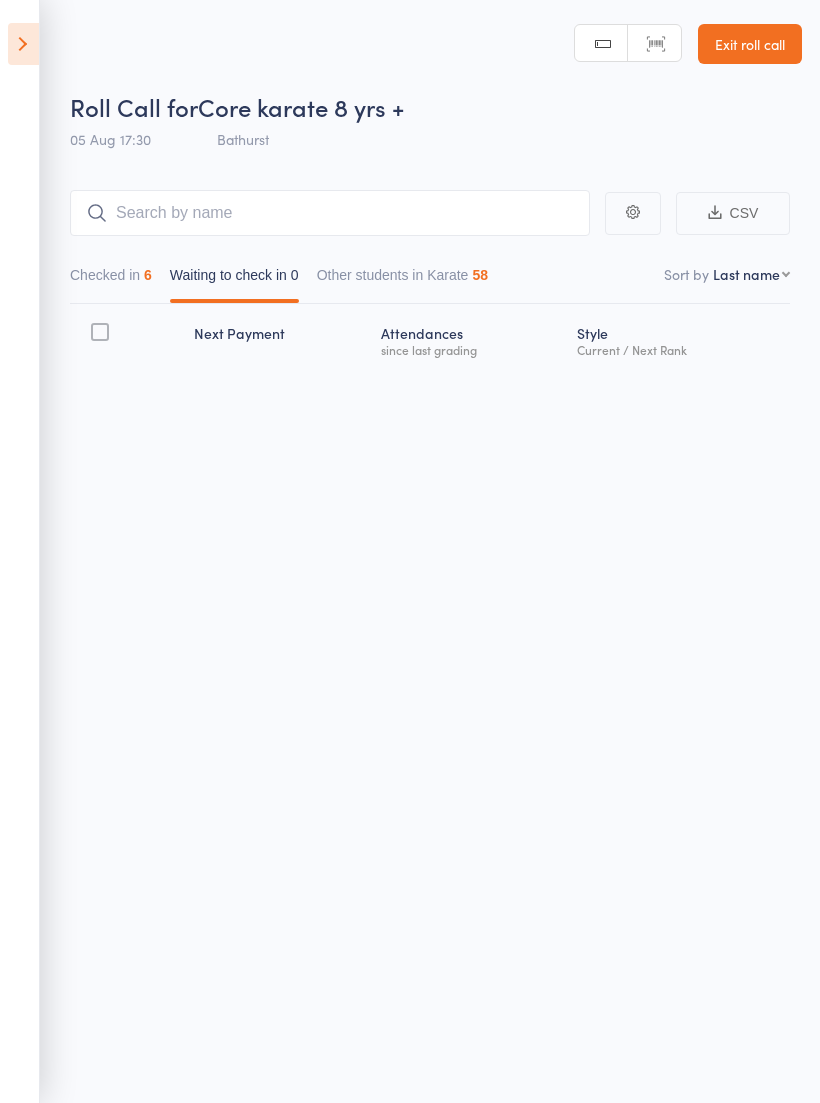 click at bounding box center (23, 44) 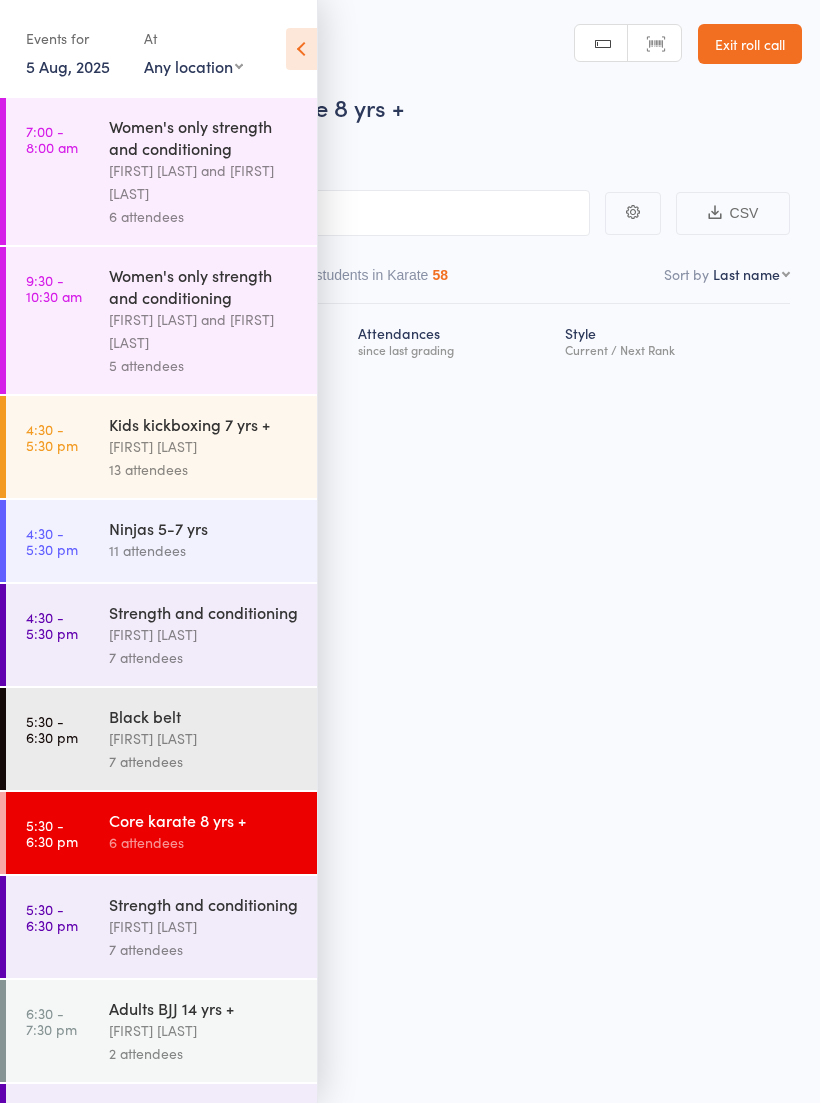 click on "[FIRST] [LAST]" at bounding box center (204, 738) 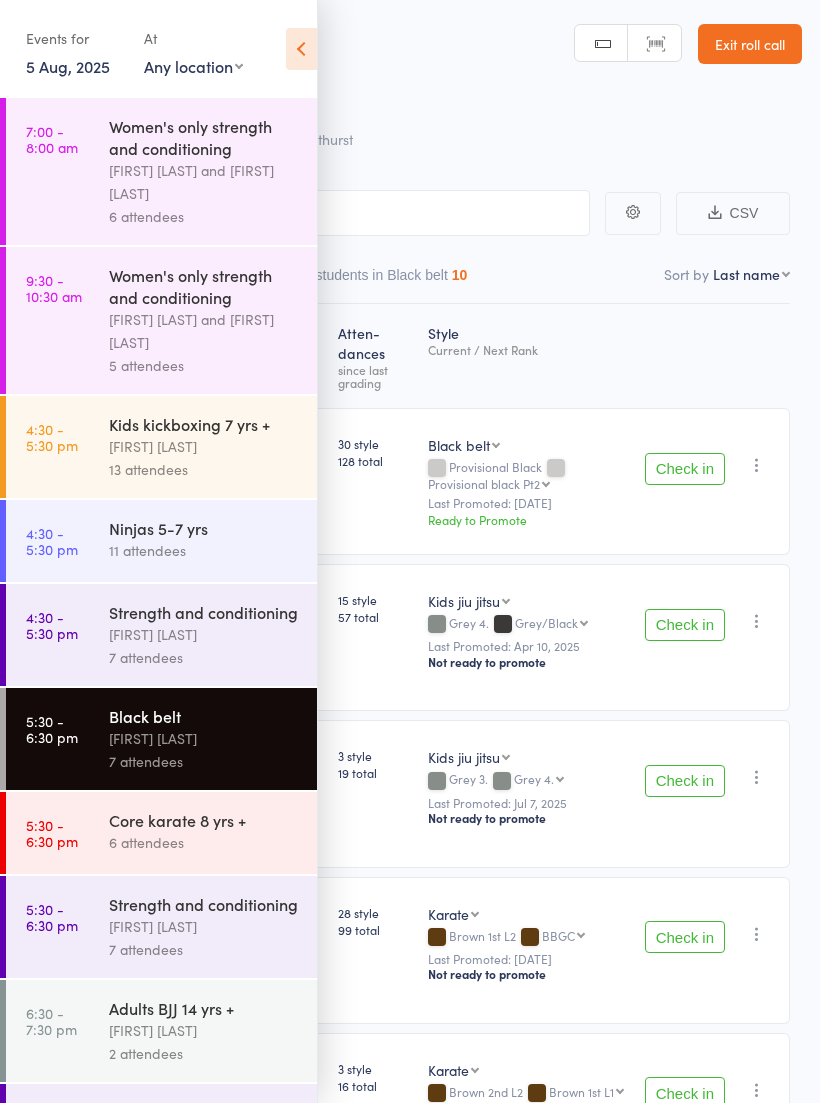 click at bounding box center (301, 49) 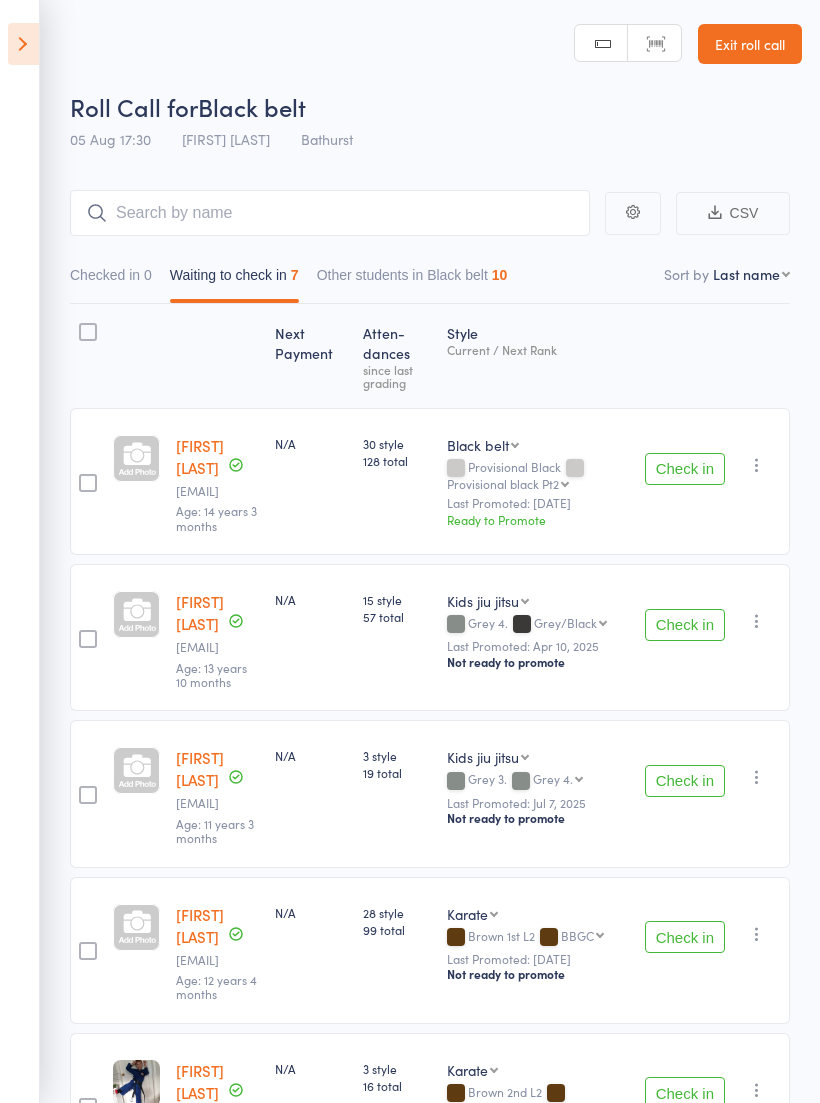 click at bounding box center [757, 465] 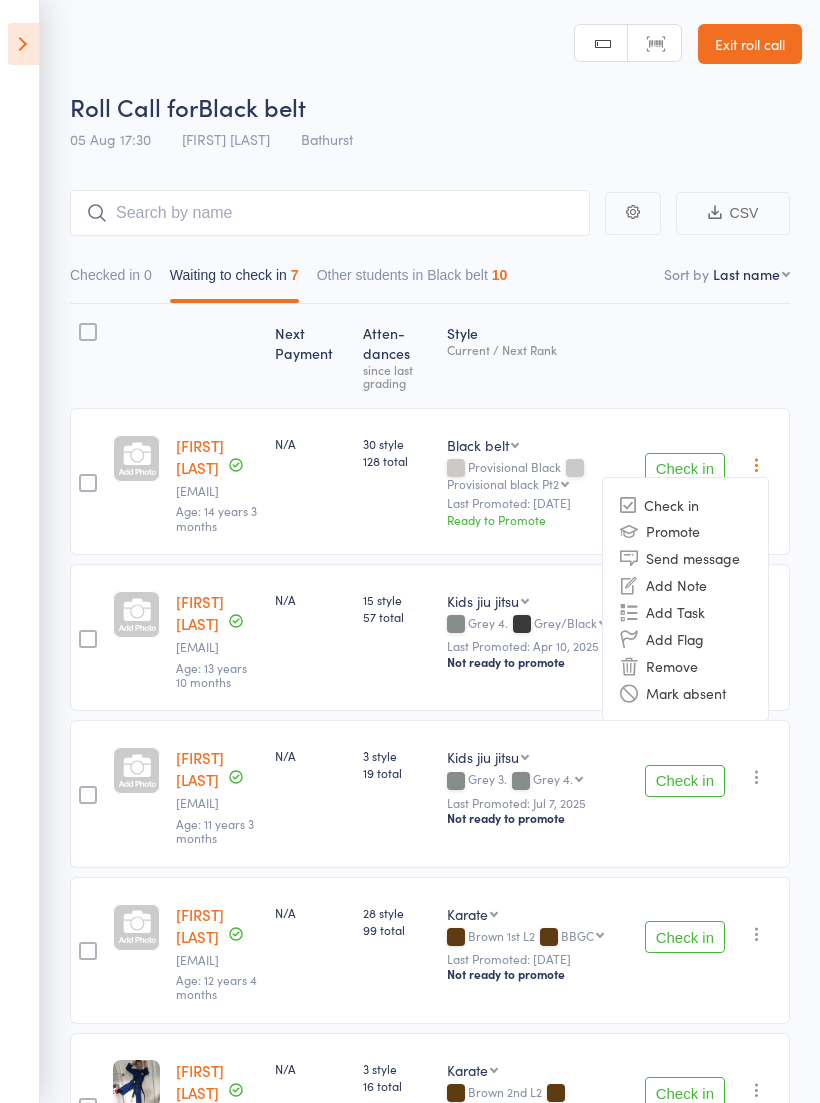 click on "Remove" at bounding box center [685, 665] 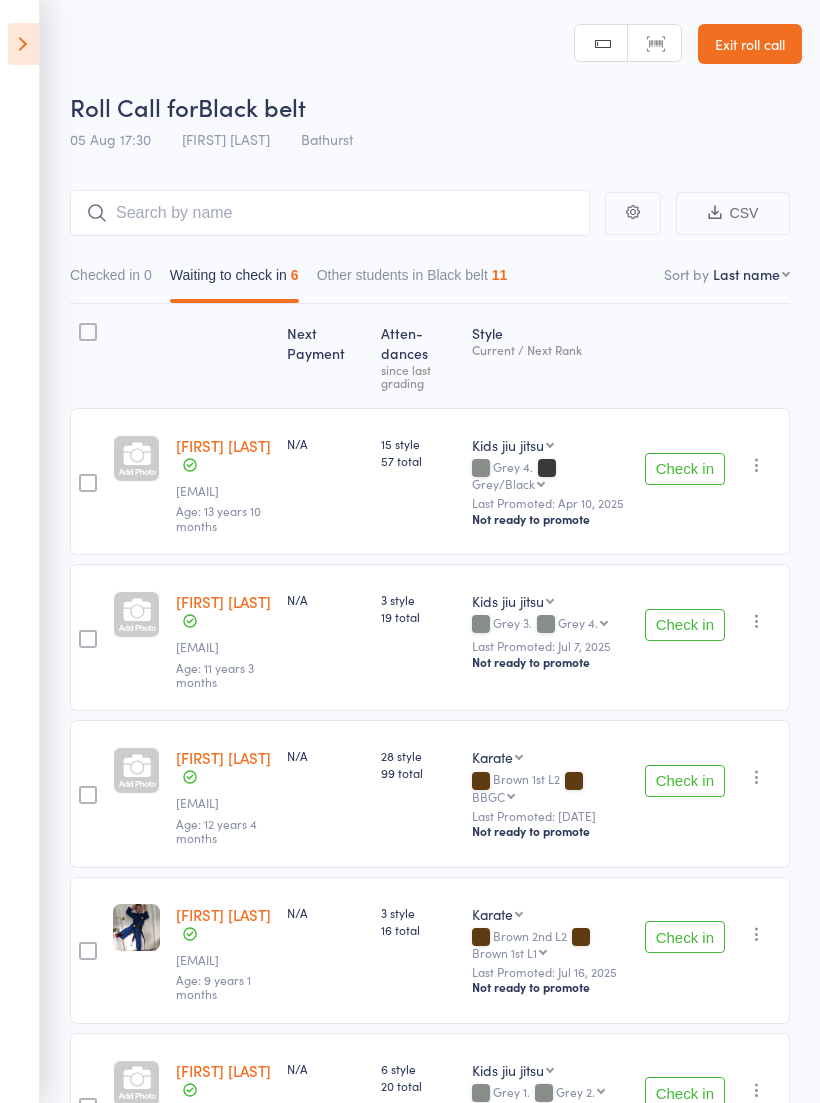 click on "Check in" at bounding box center [685, 469] 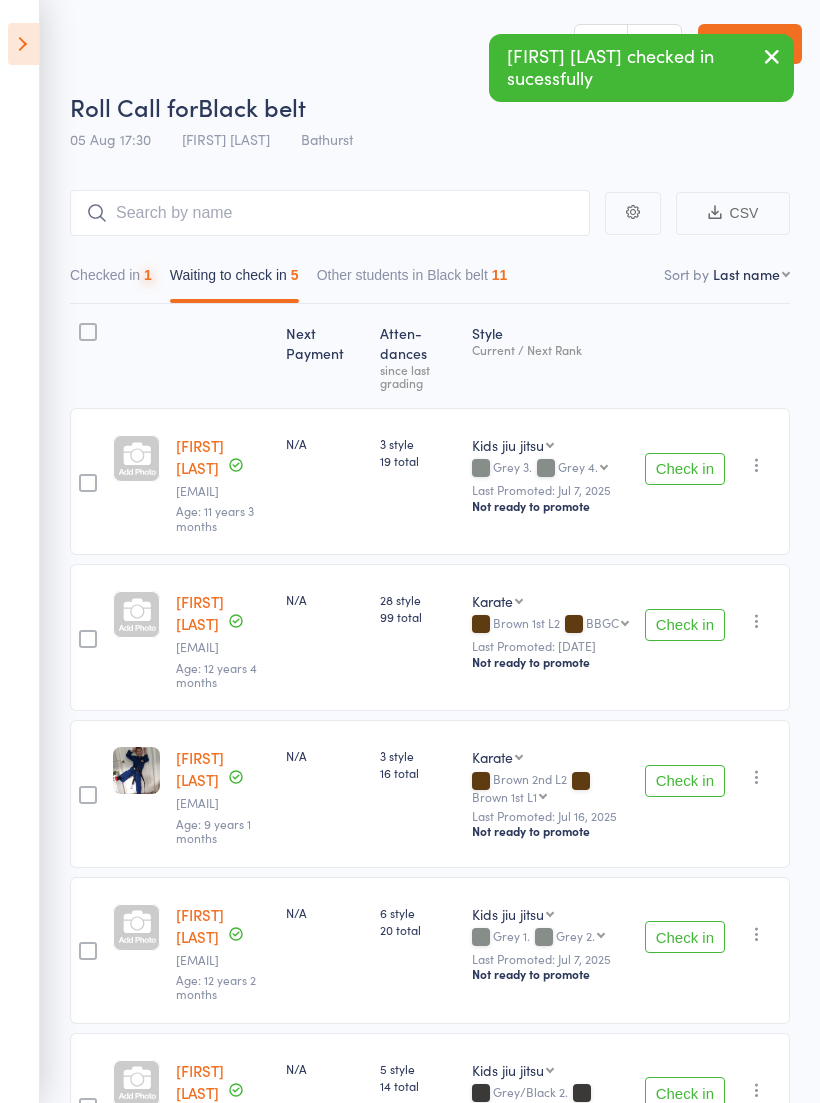click on "Check in" at bounding box center (685, 469) 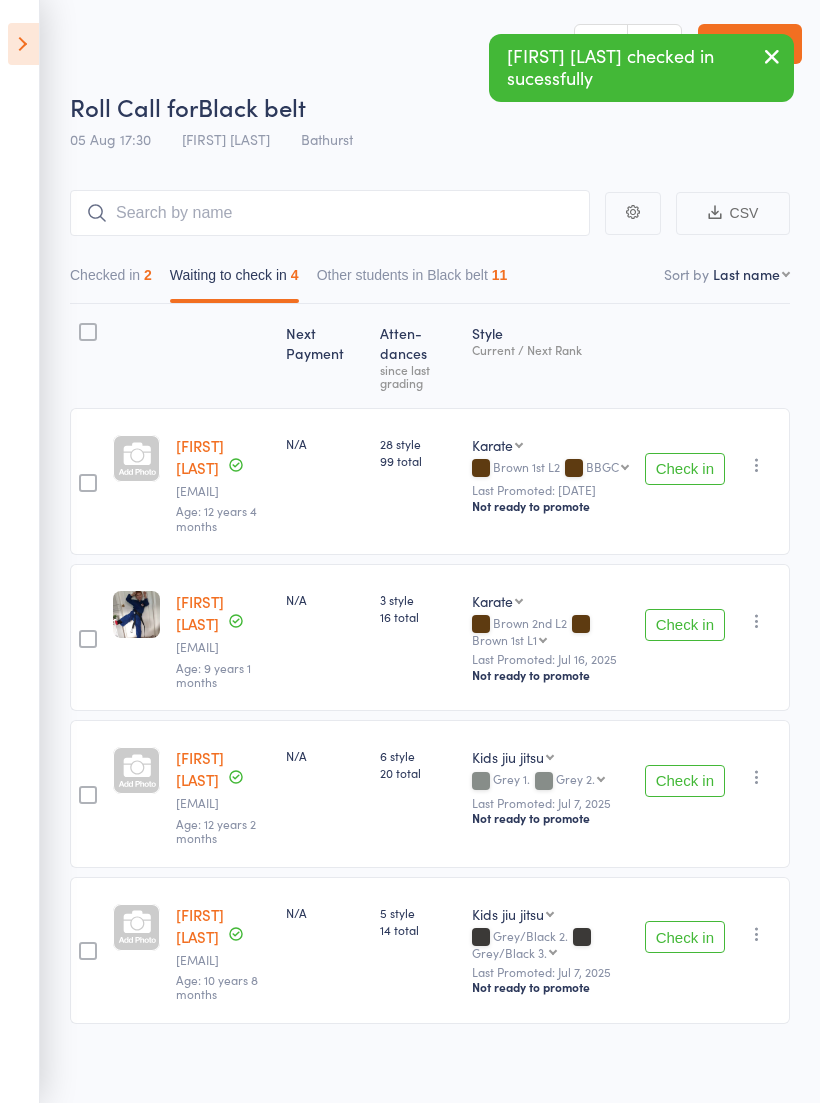 click on "Check in" at bounding box center (685, 625) 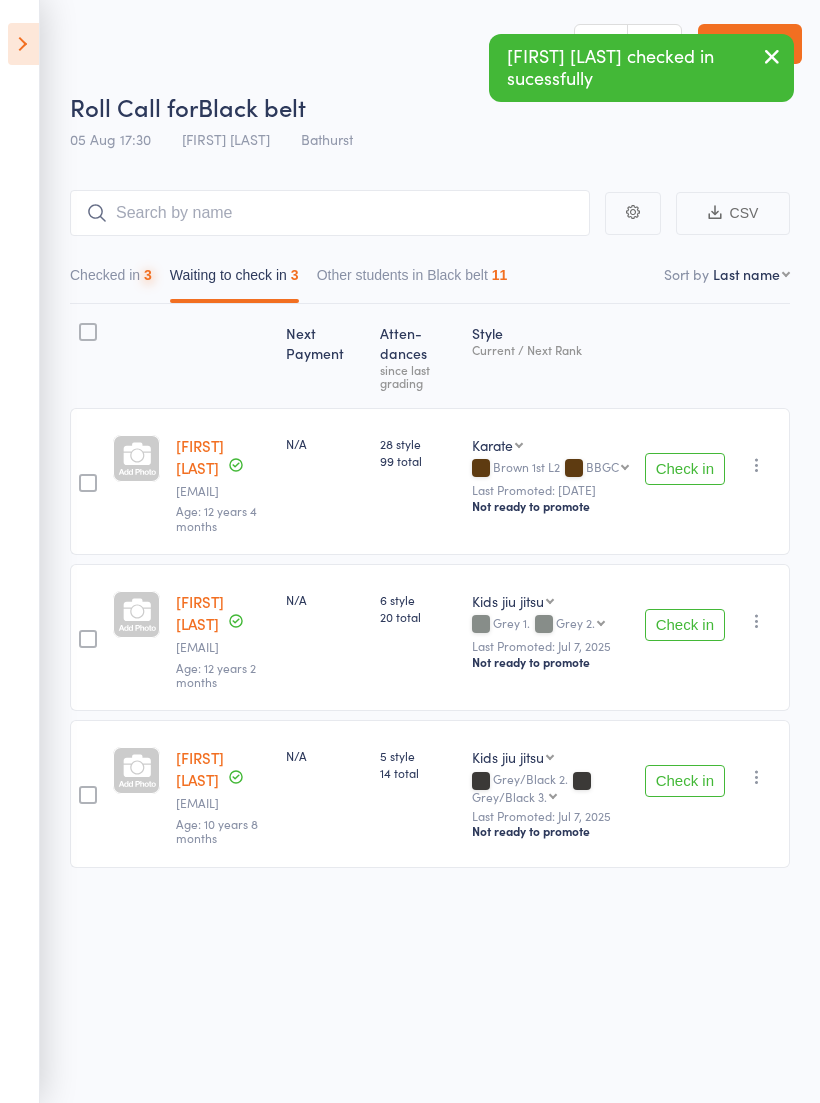 click on "Check in" at bounding box center (685, 469) 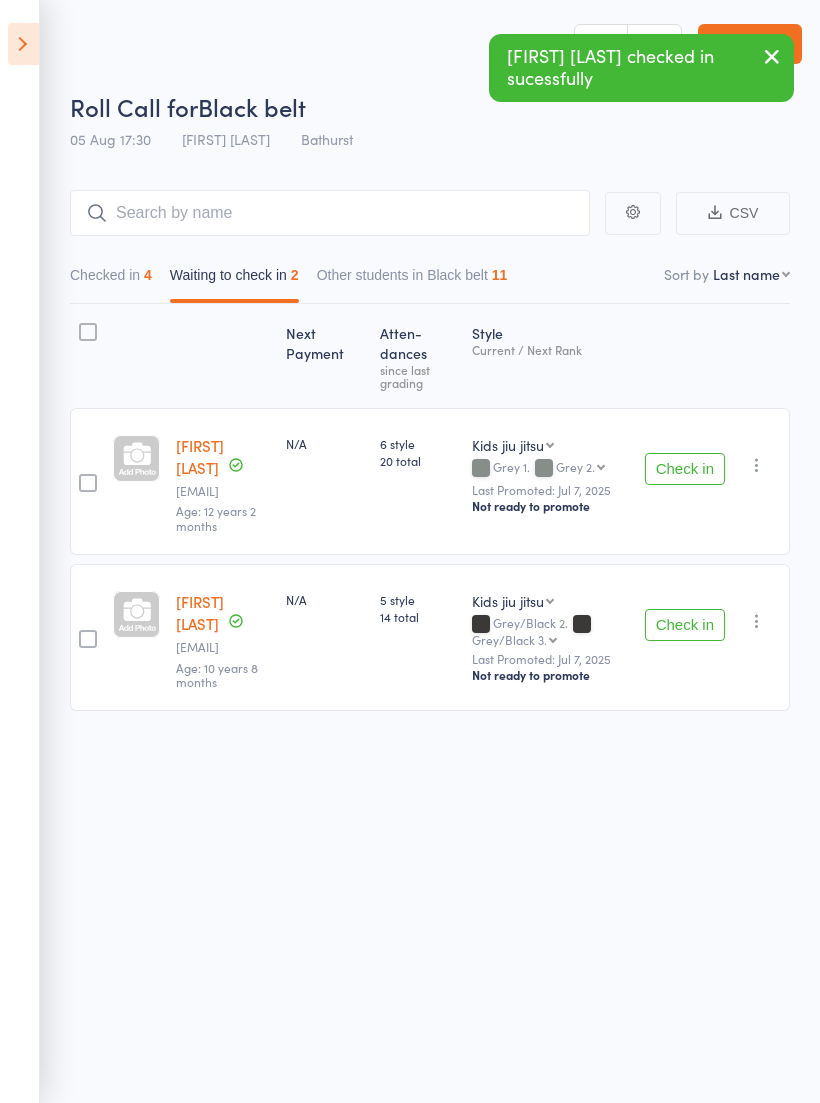 click on "Check in" at bounding box center (685, 469) 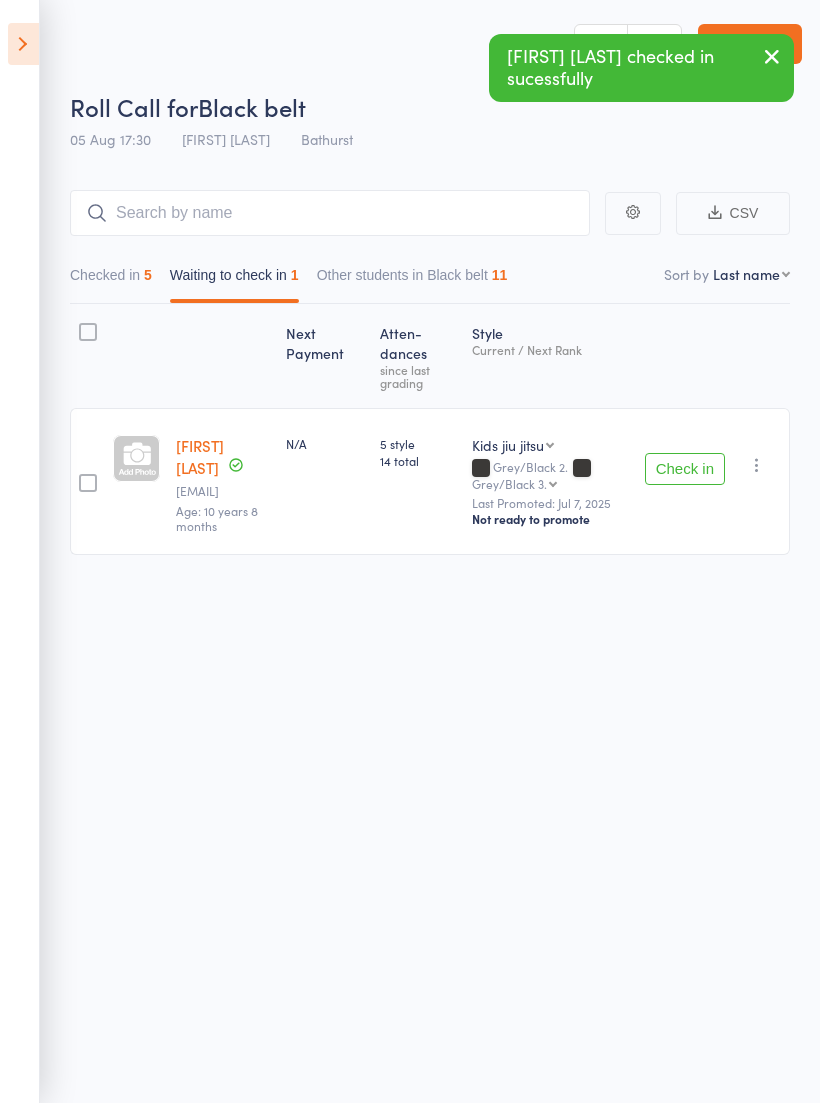 click on "Check in" at bounding box center [685, 469] 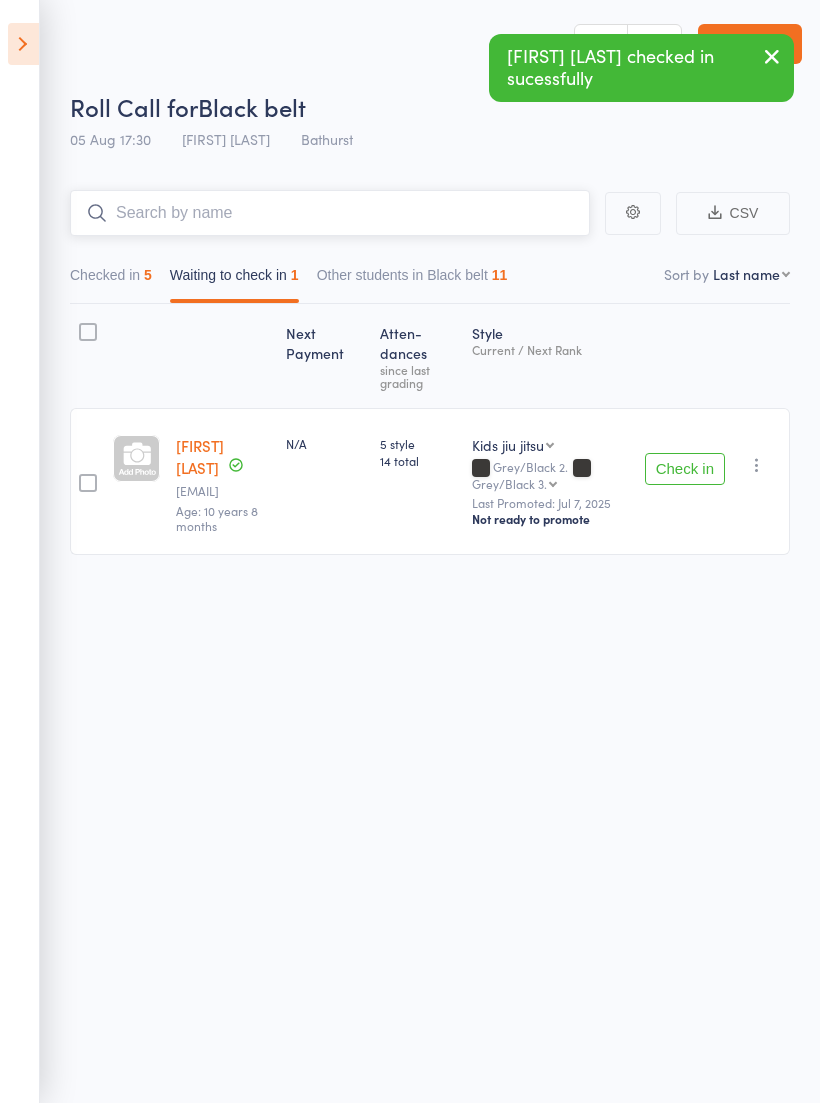 click at bounding box center [330, 213] 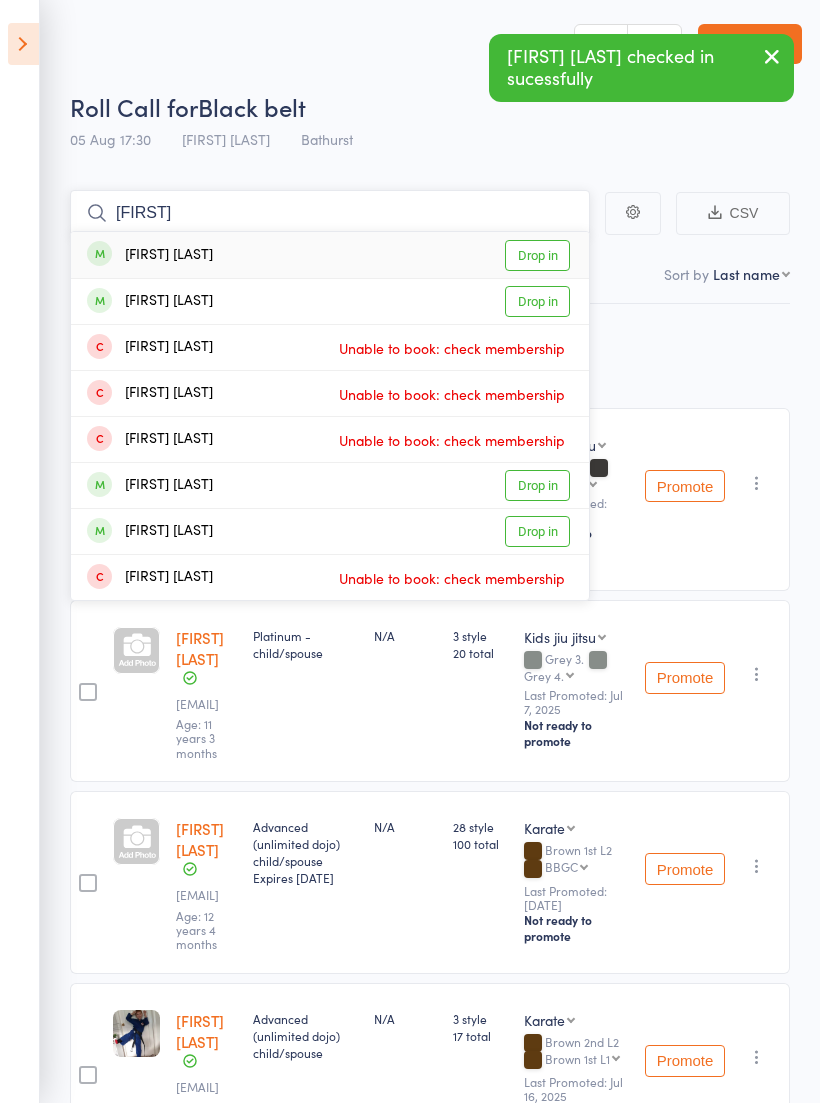 type on "[FIRST]" 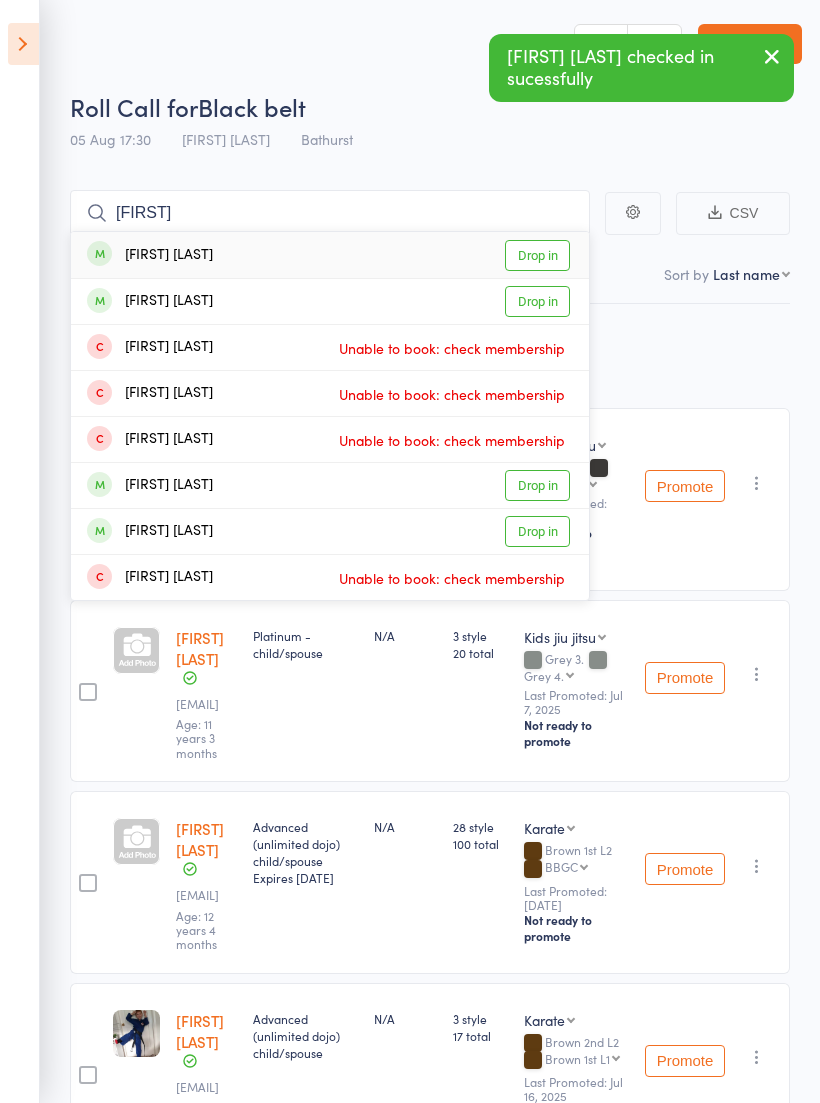 click on "Drop in" at bounding box center (537, 255) 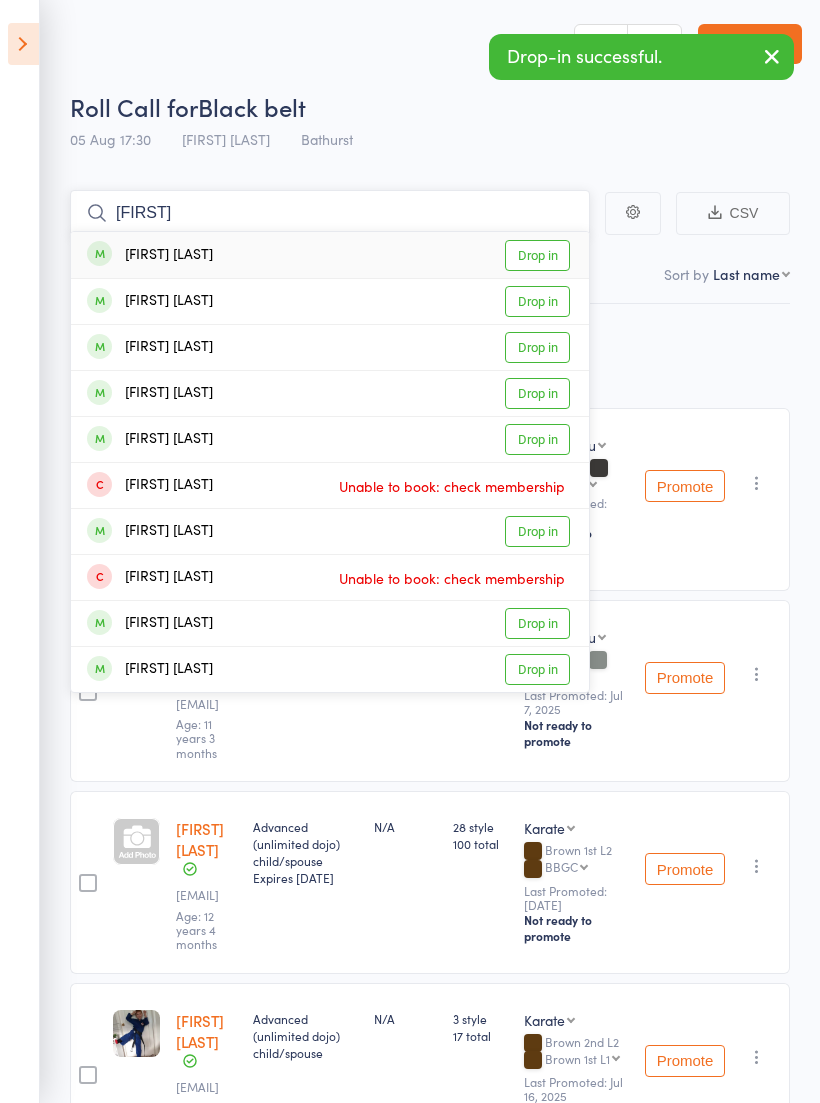 type on "[FIRST]" 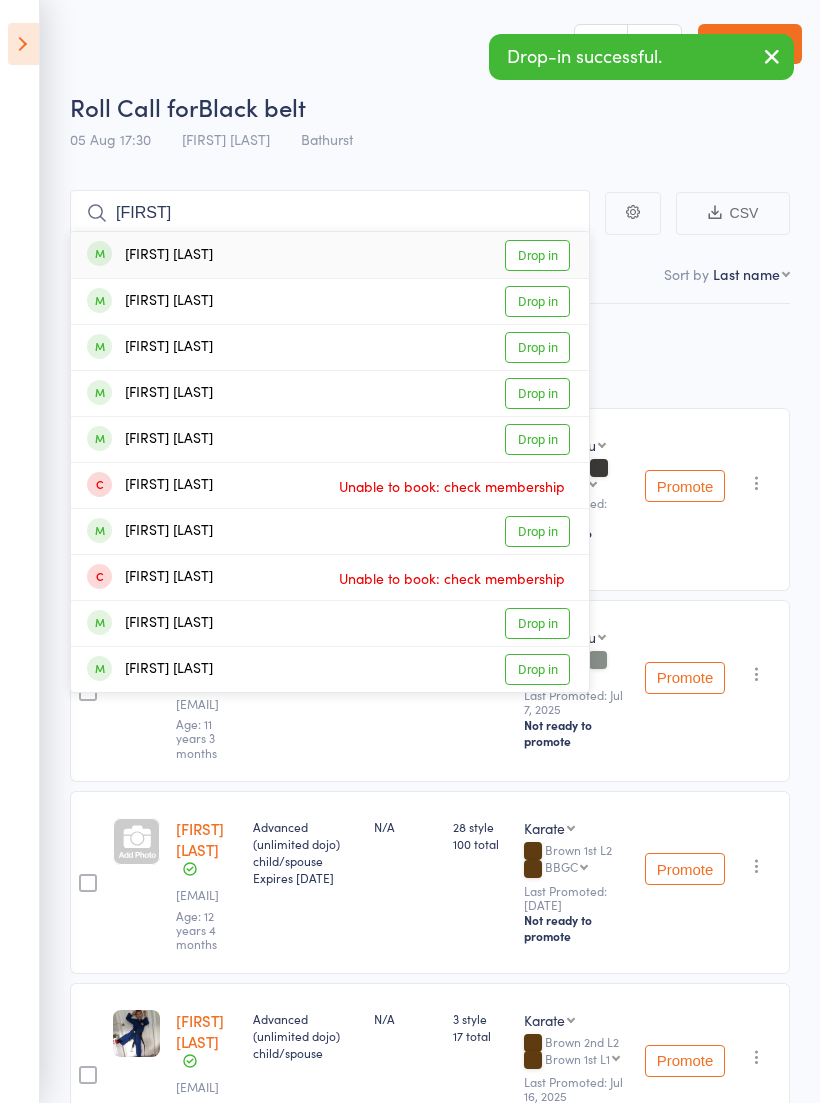 click on "Drop in" at bounding box center (537, 301) 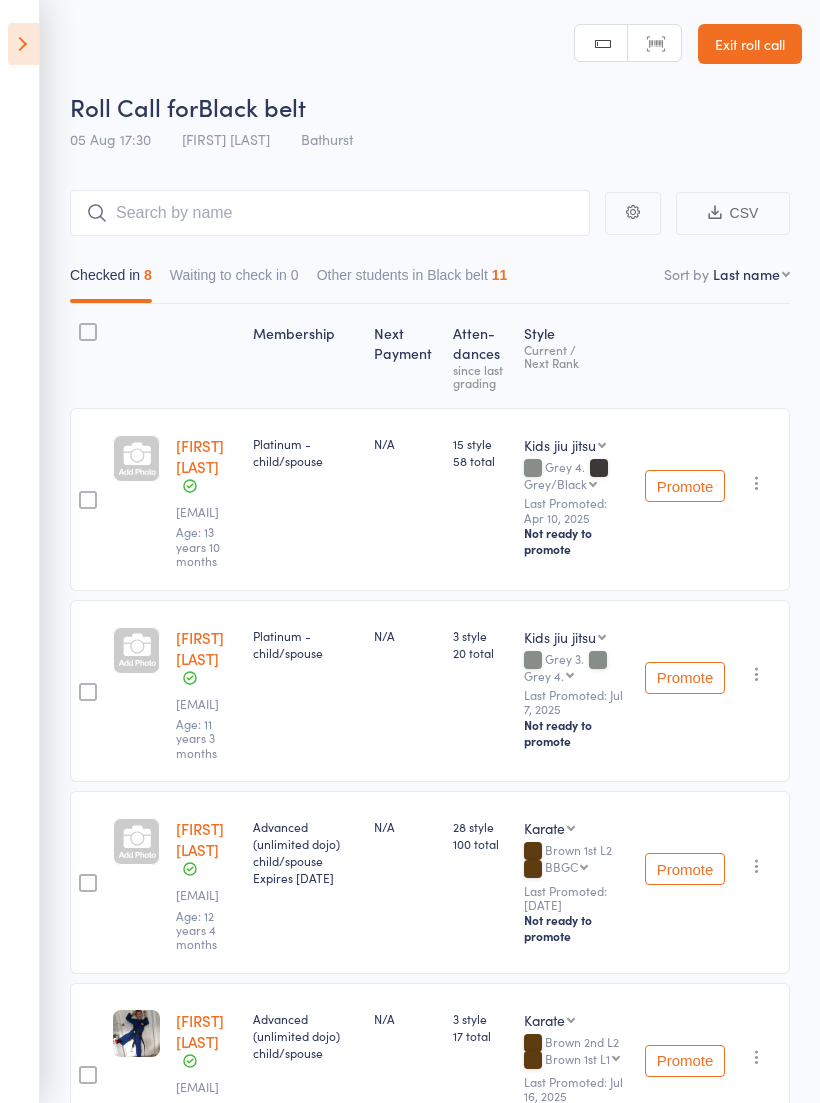 click on "Exit roll call" at bounding box center [750, 44] 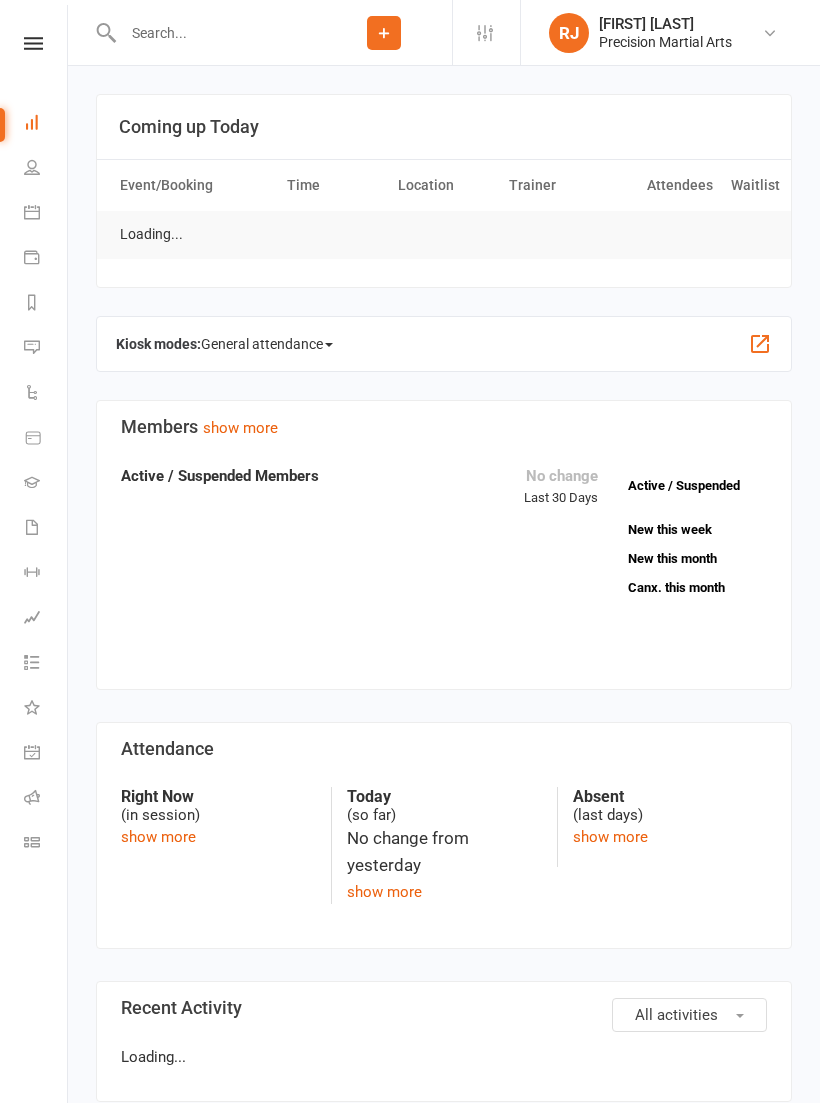 scroll, scrollTop: 0, scrollLeft: 0, axis: both 